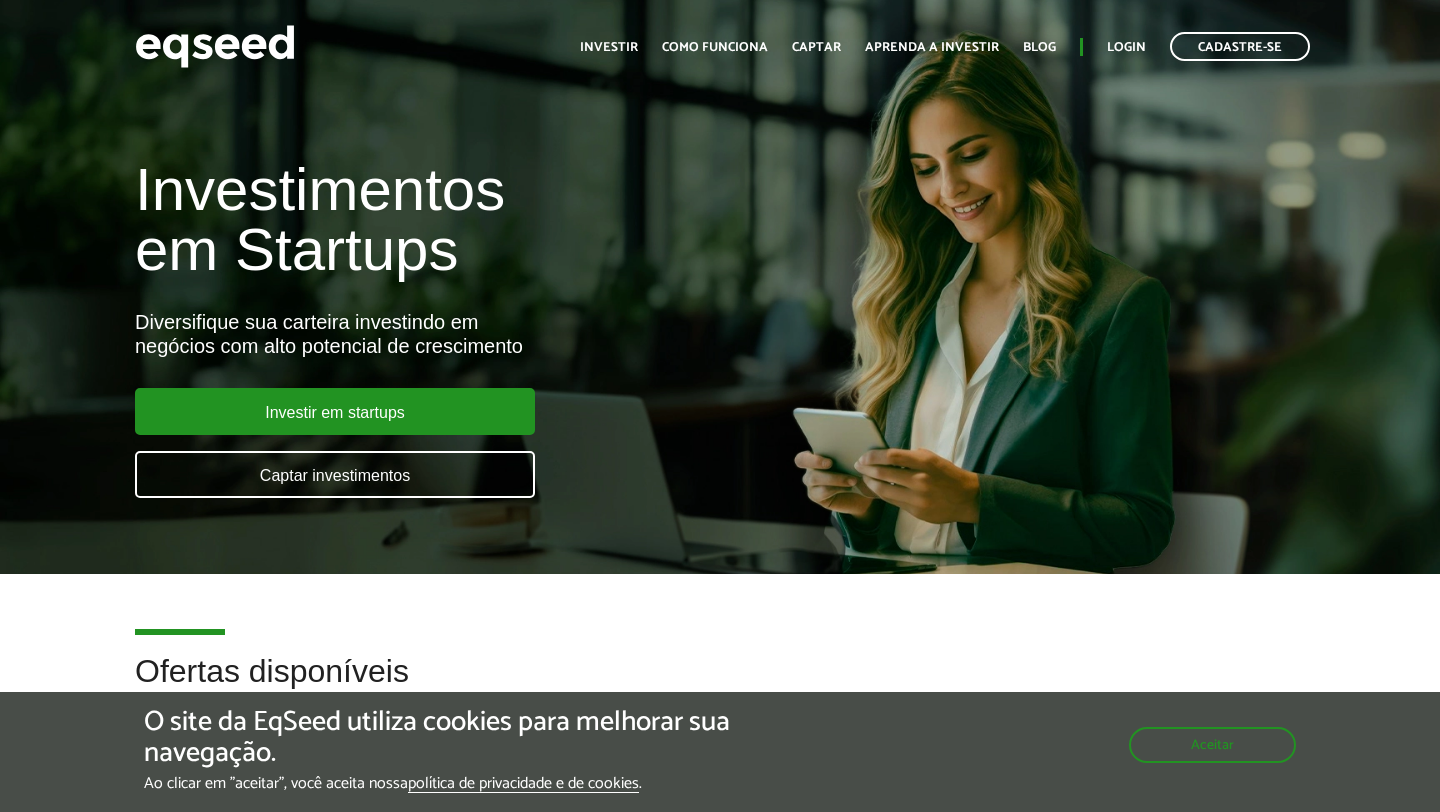 scroll, scrollTop: 0, scrollLeft: 0, axis: both 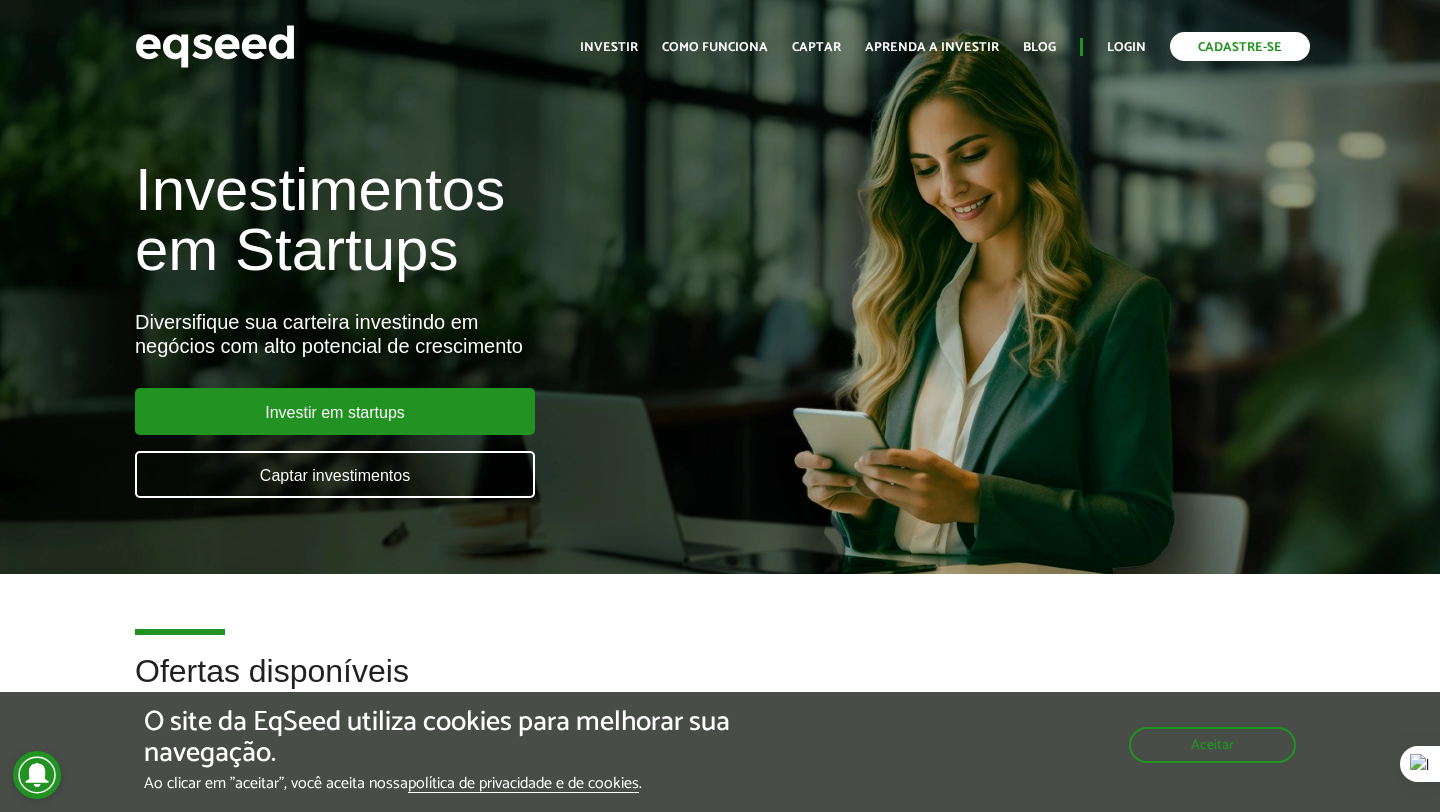 click on "Cadastre-se" at bounding box center [1240, 46] 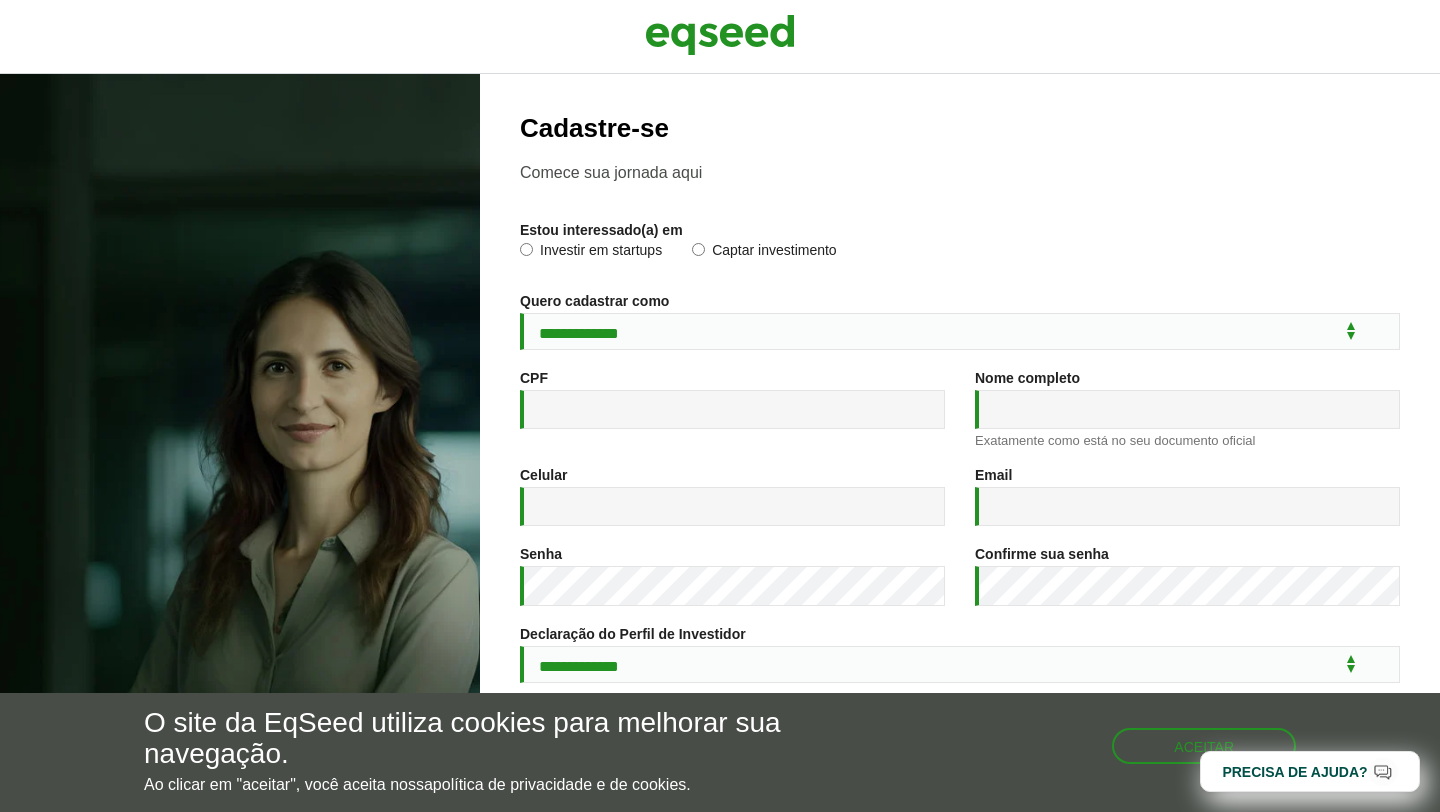 scroll, scrollTop: 0, scrollLeft: 0, axis: both 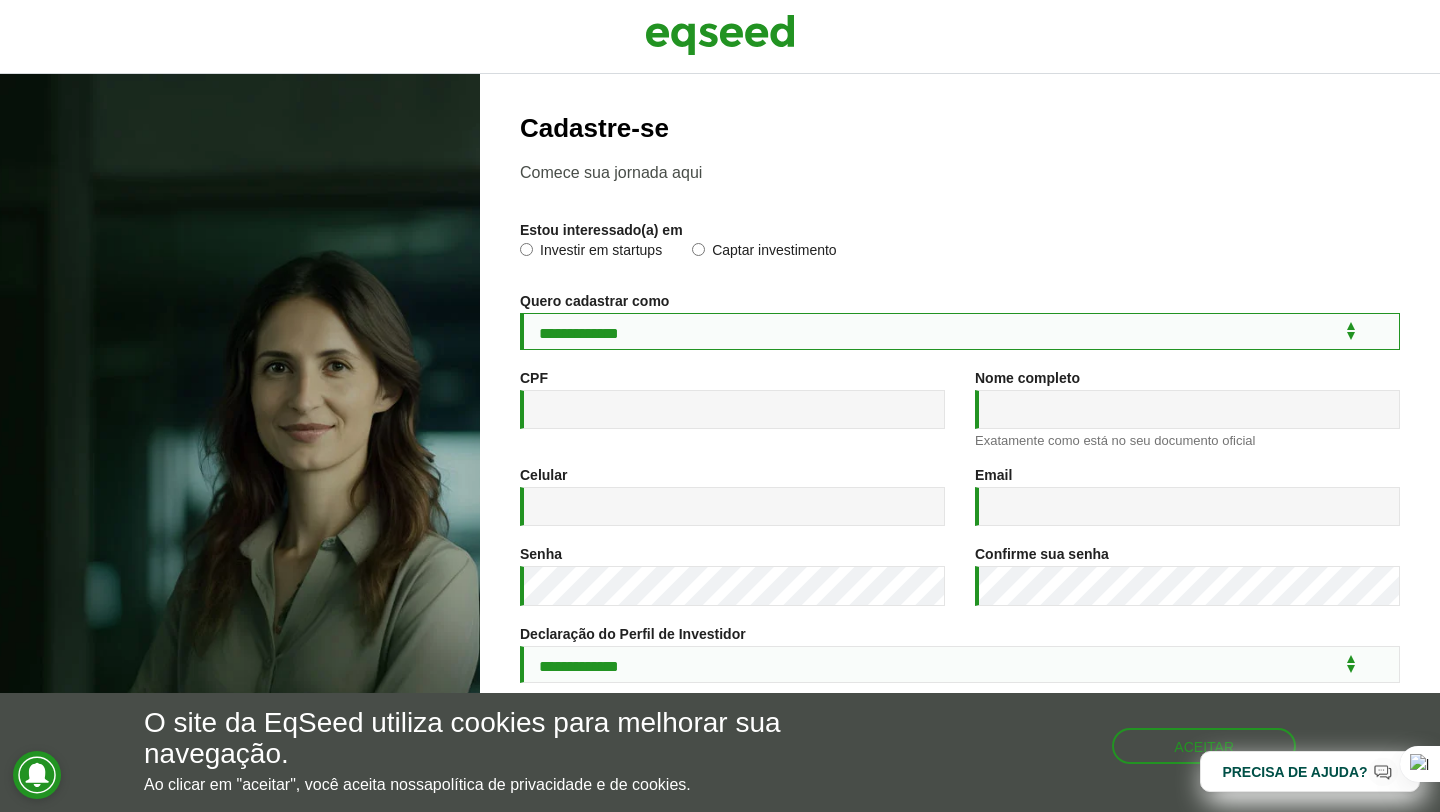click on "**********" at bounding box center (960, 331) 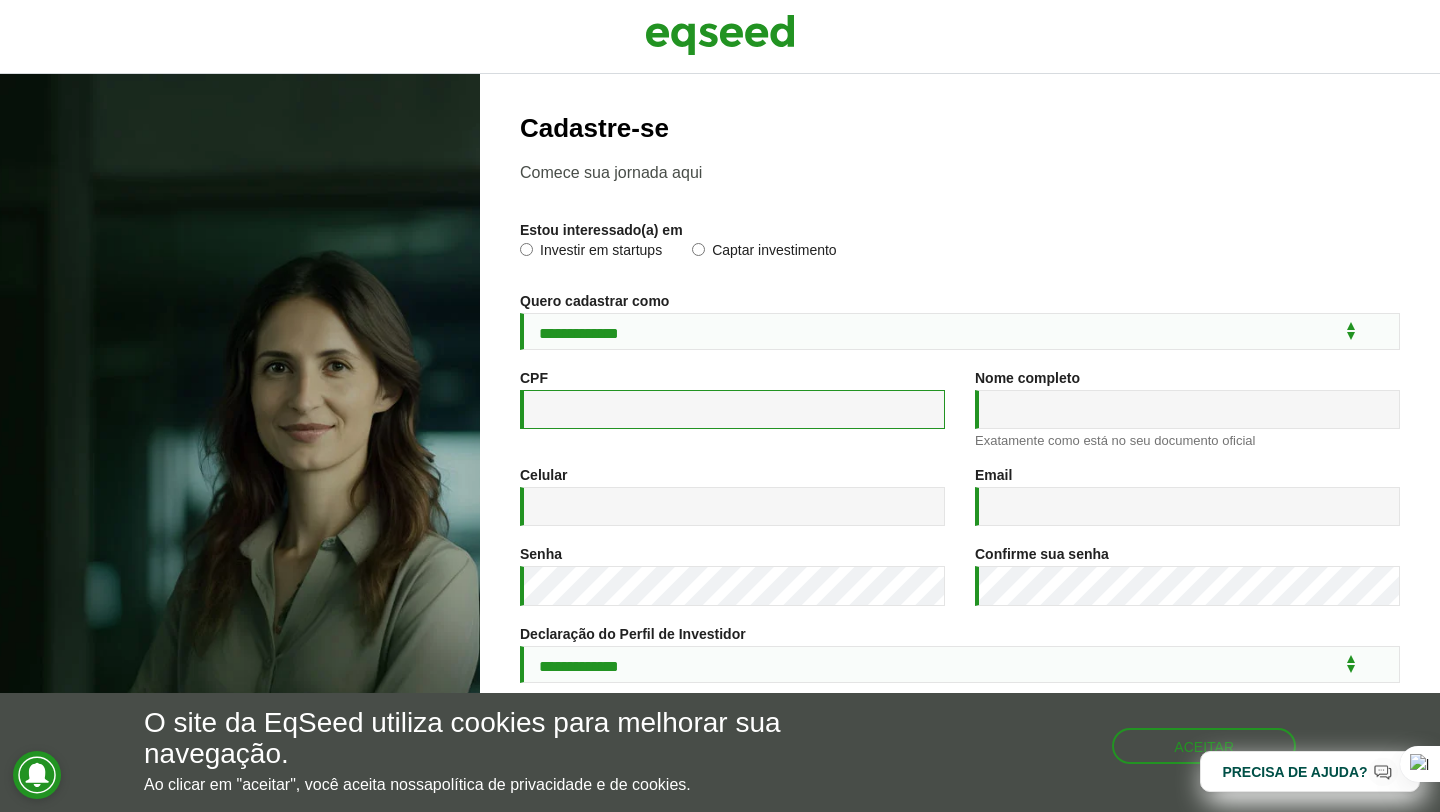 click on "CPF  *" at bounding box center [732, 409] 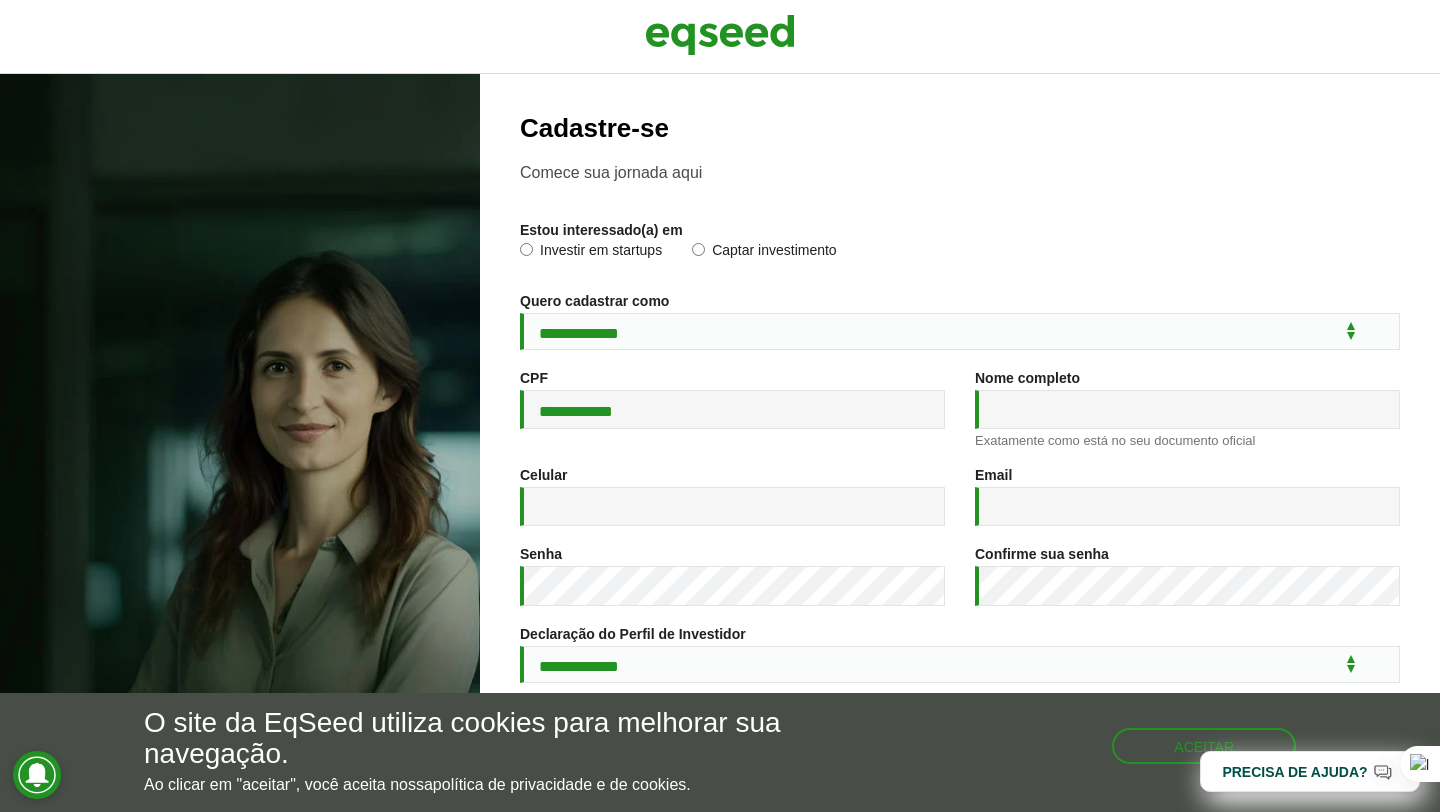 click on "**********" at bounding box center (732, 399) 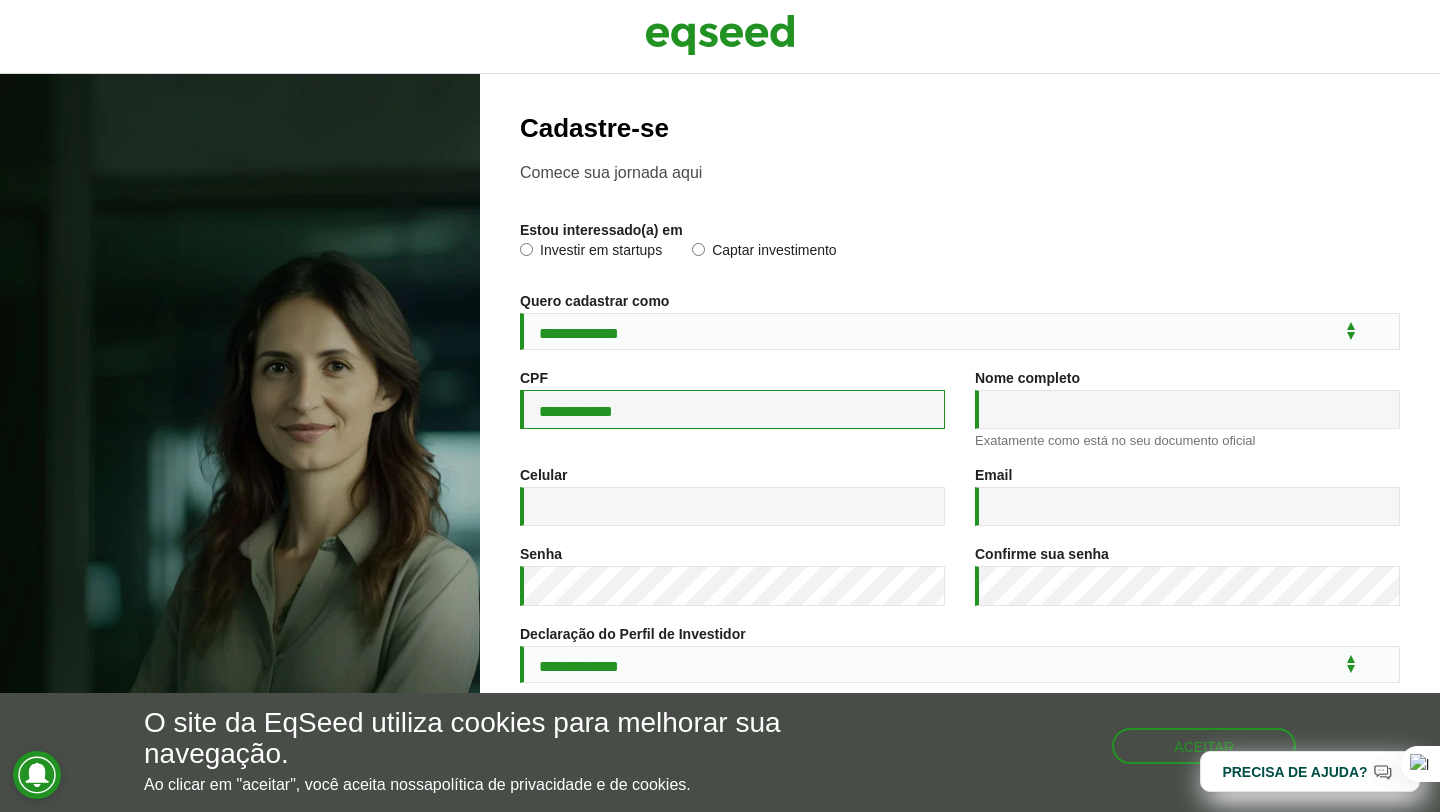 click on "**********" at bounding box center (732, 409) 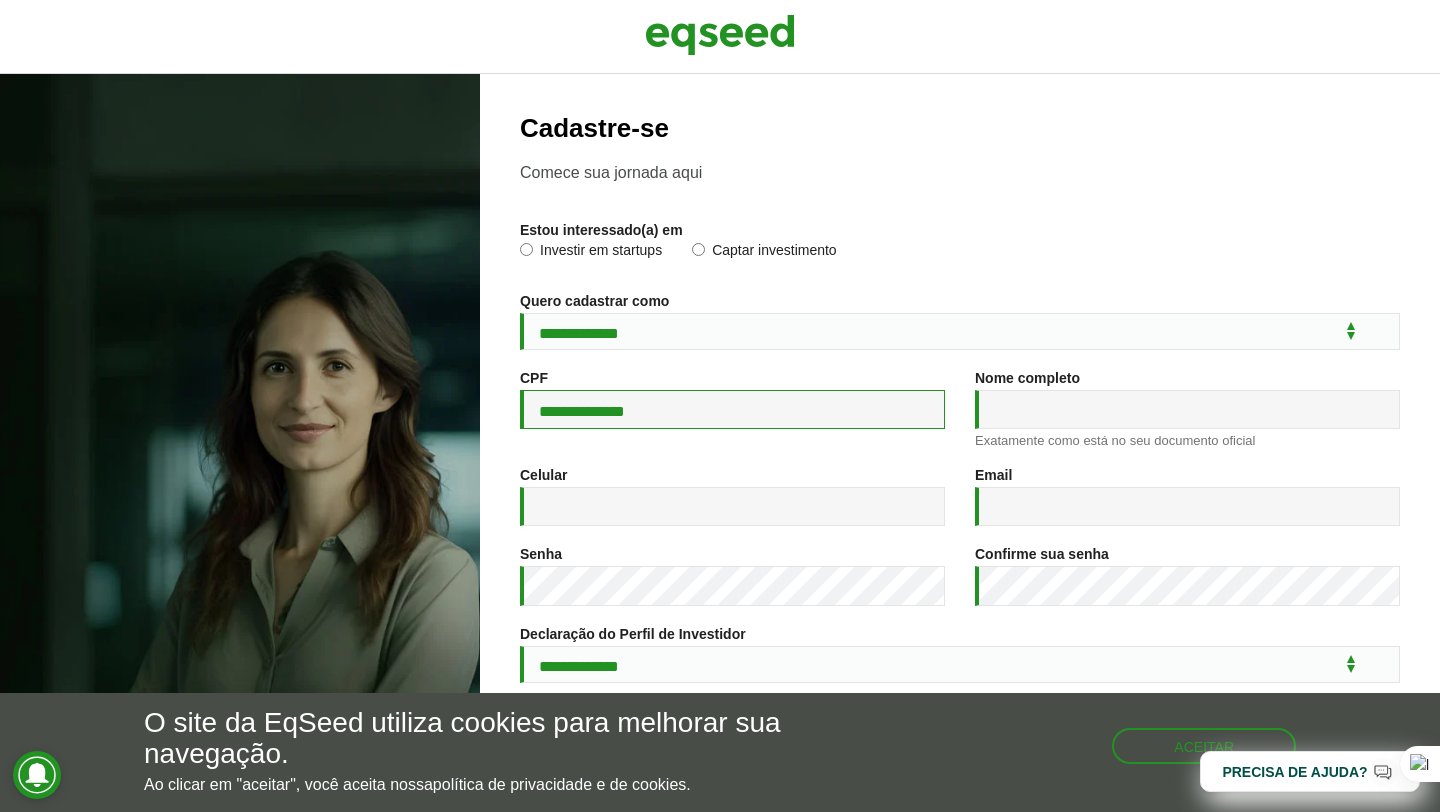 type on "**********" 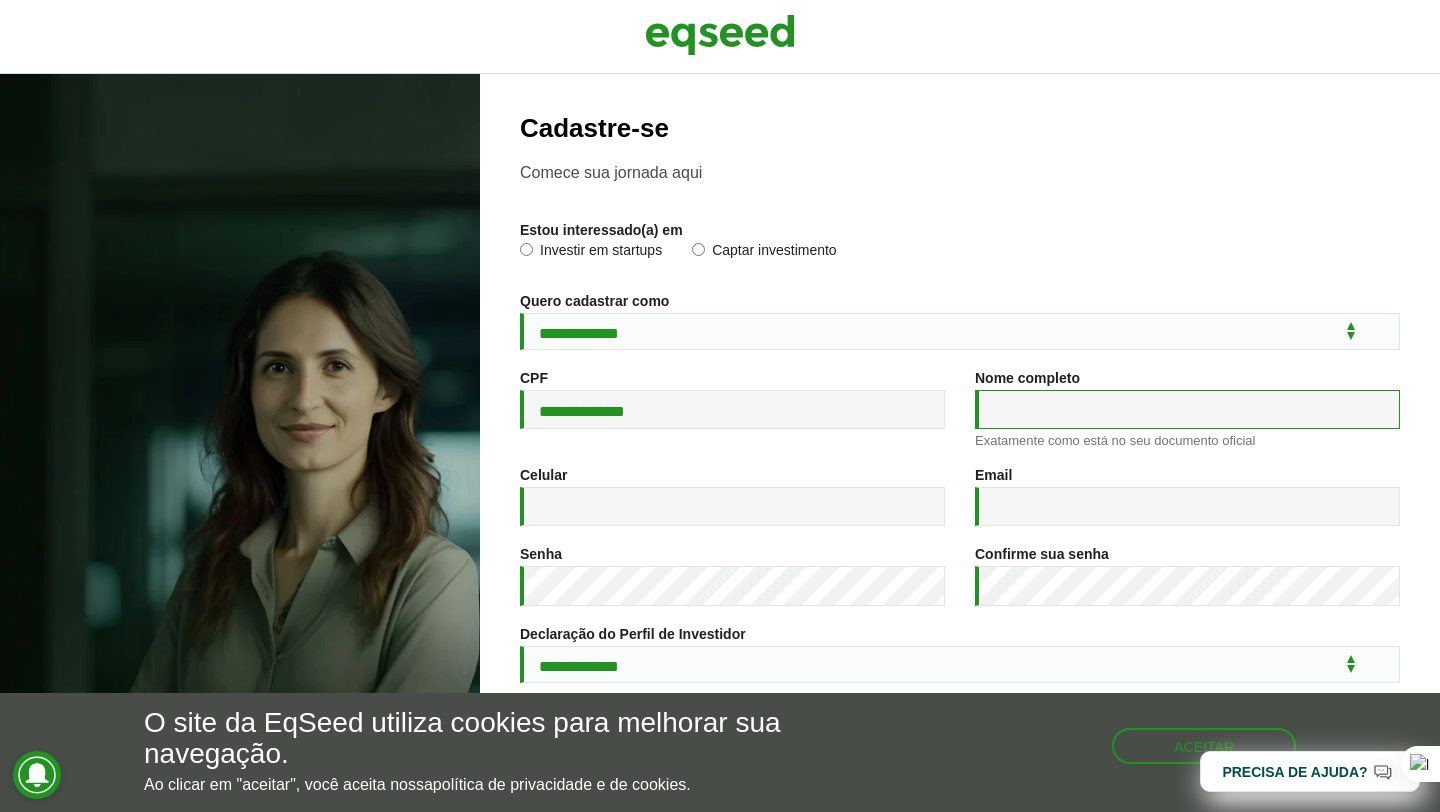 click on "Nome completo  *" at bounding box center [1187, 409] 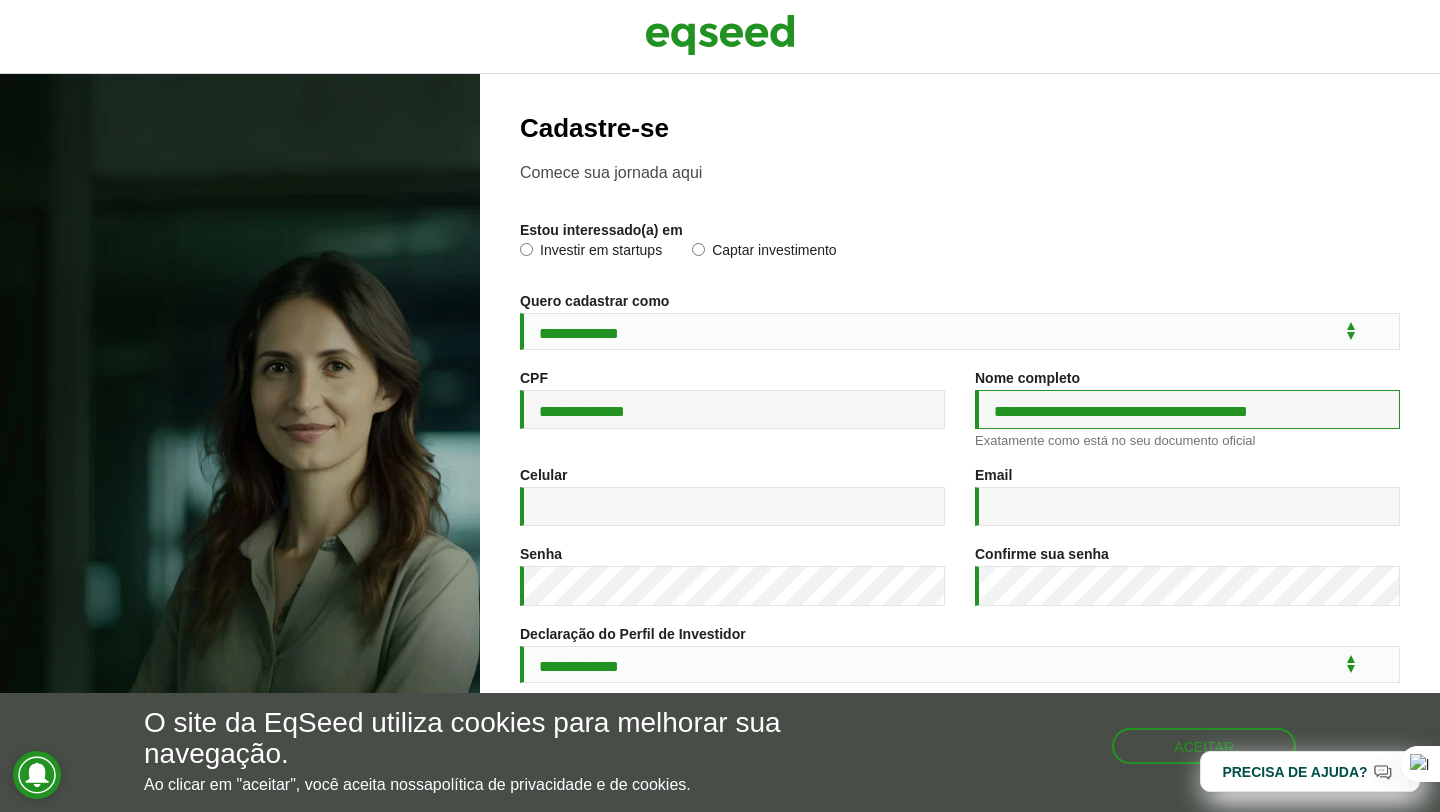 type on "**********" 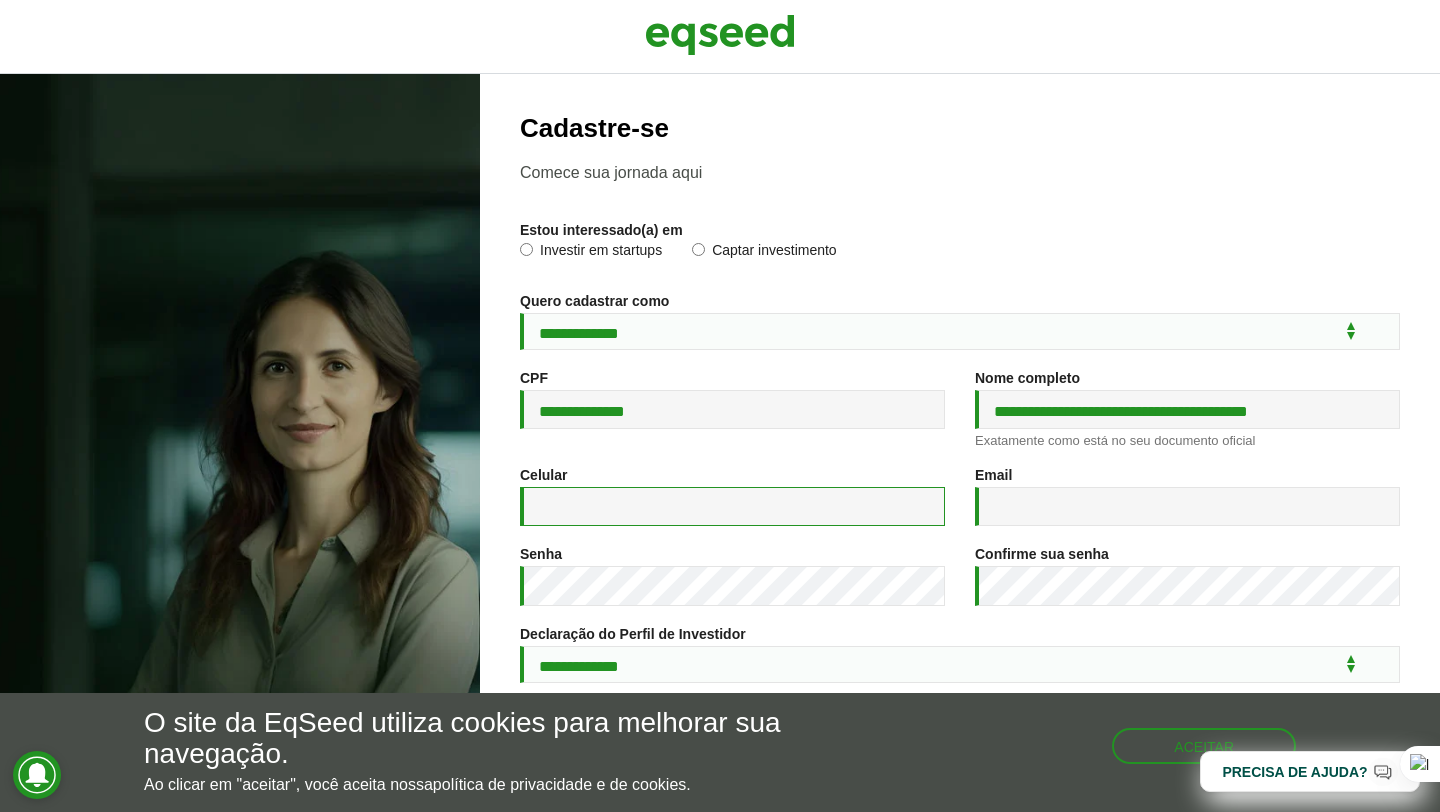 click on "Celular  *" at bounding box center (732, 506) 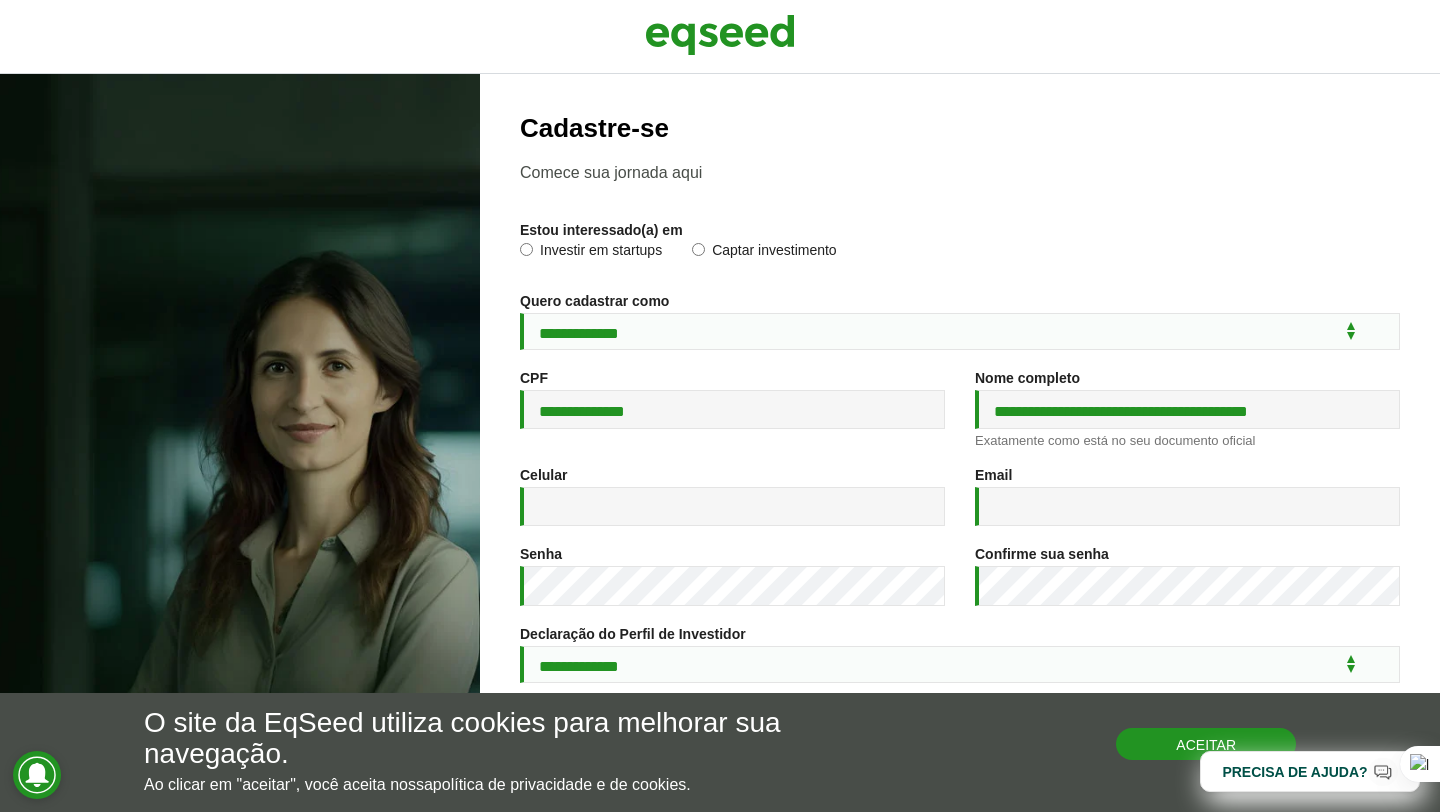 click on "Aceitar" at bounding box center [1206, 744] 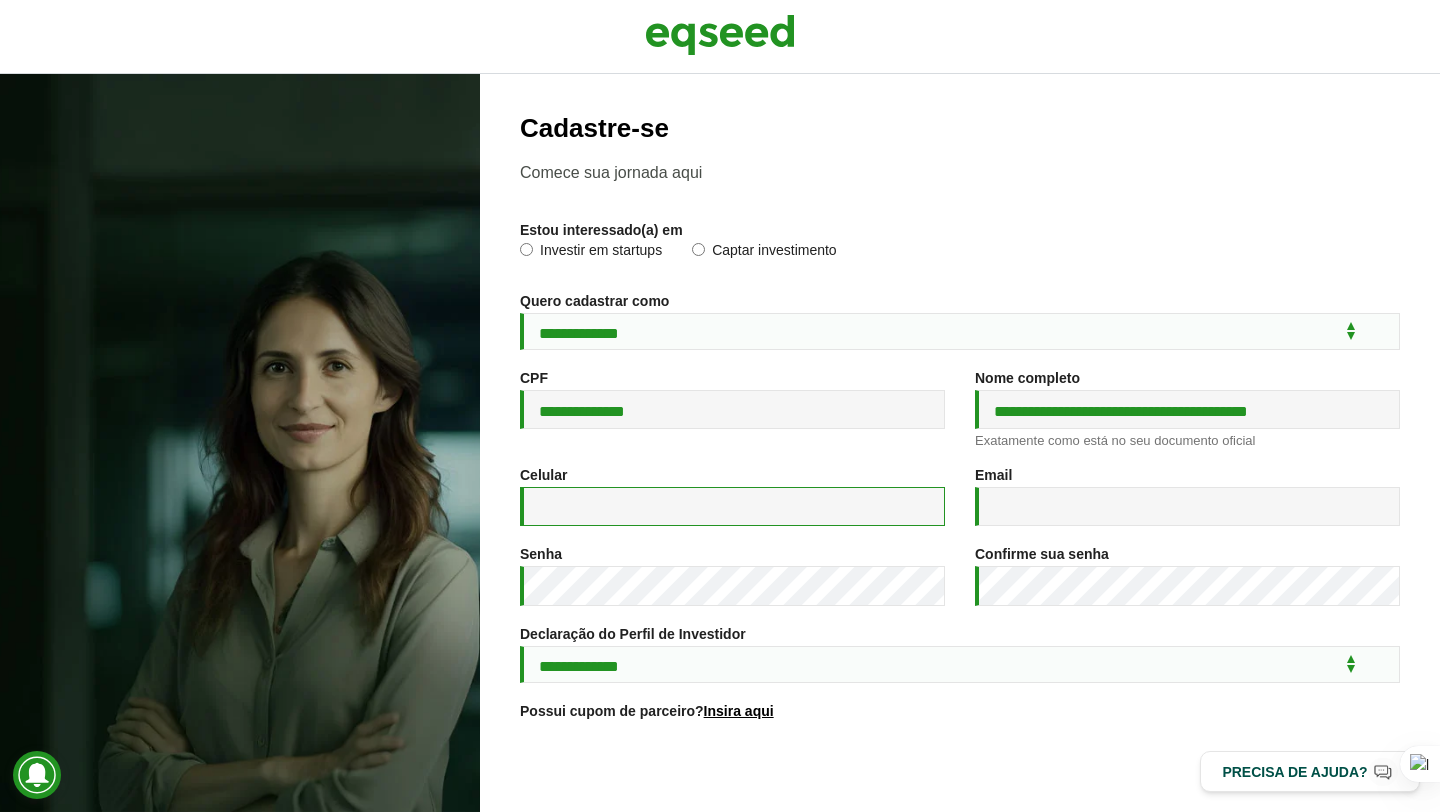click on "Celular  *" at bounding box center (732, 506) 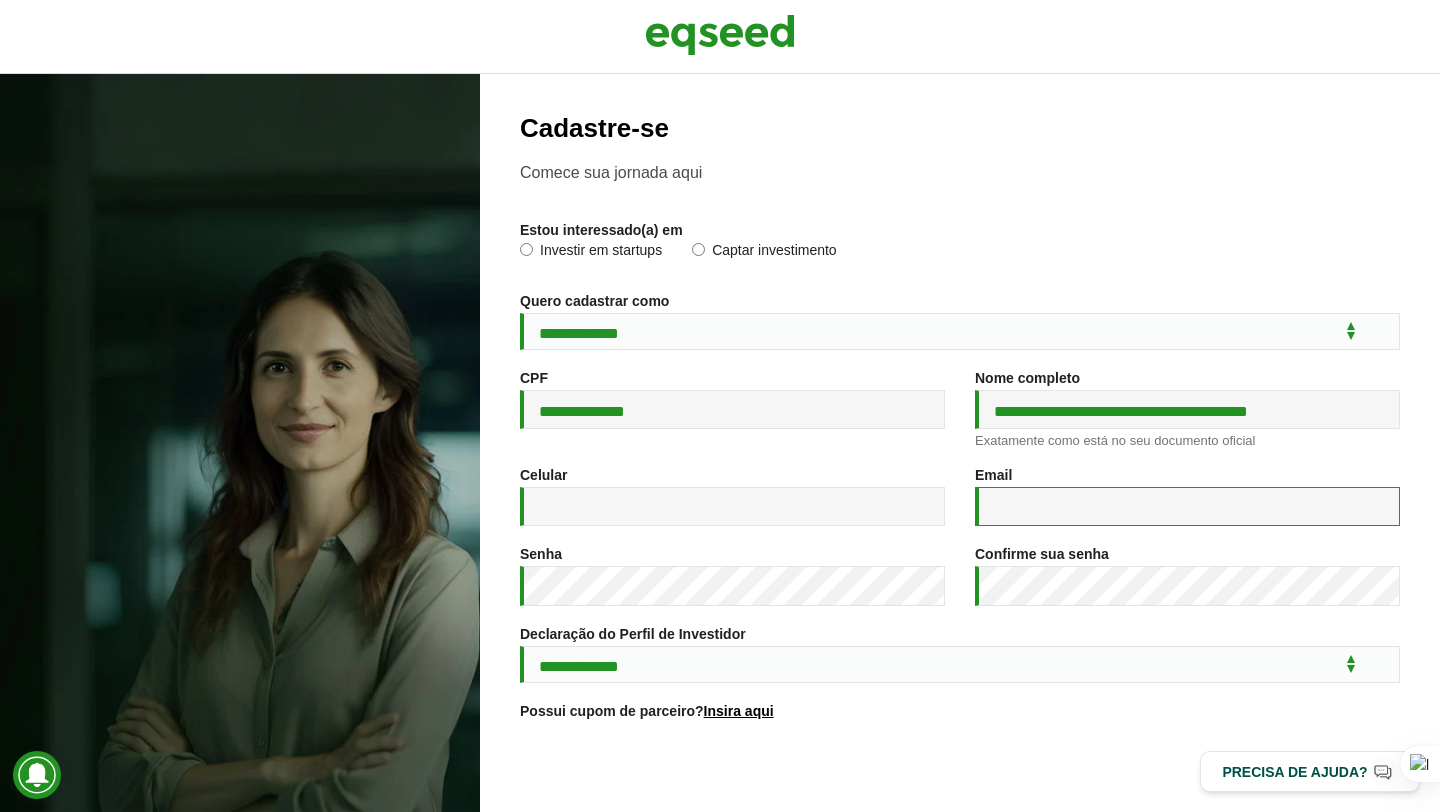 click on "Email  *" at bounding box center (1187, 506) 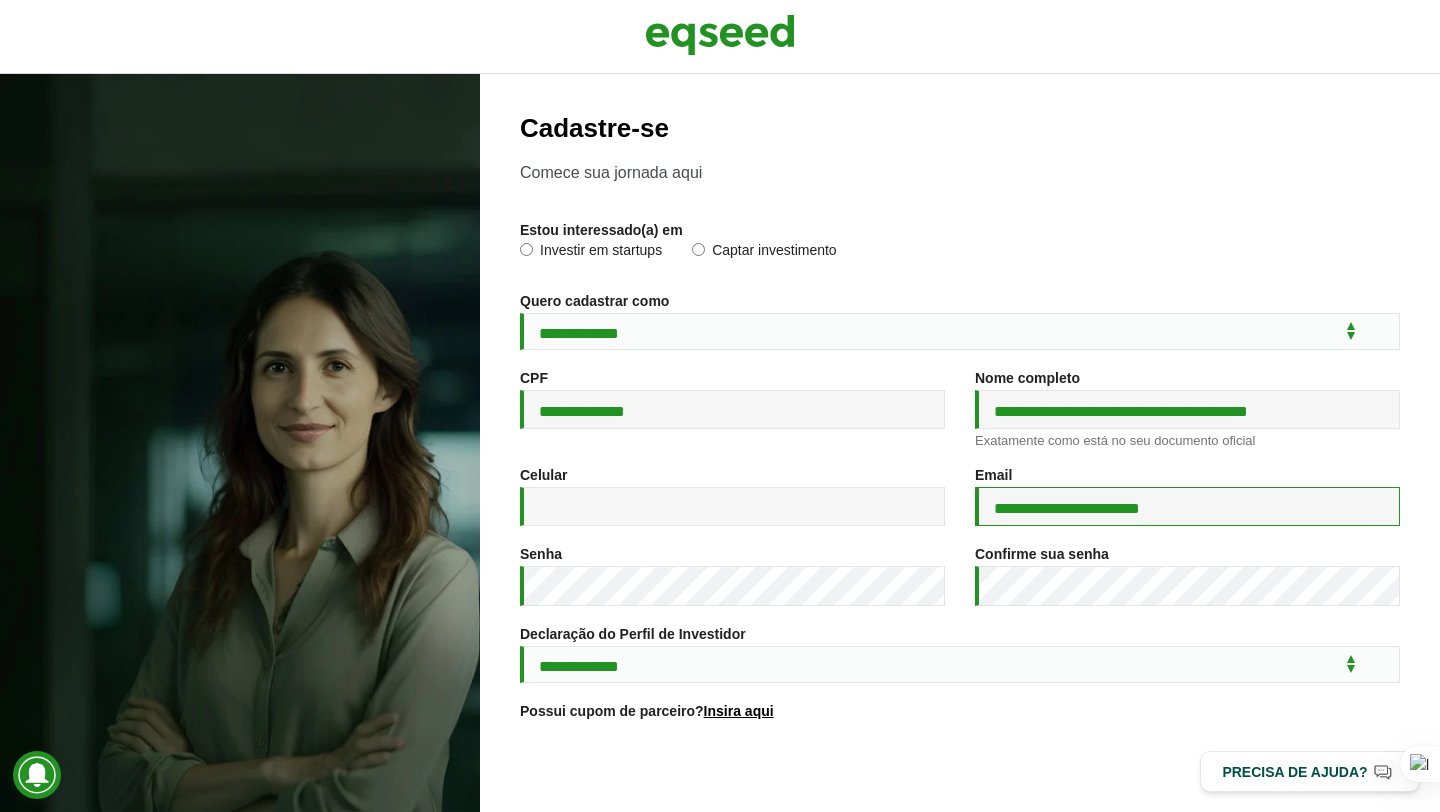type on "**********" 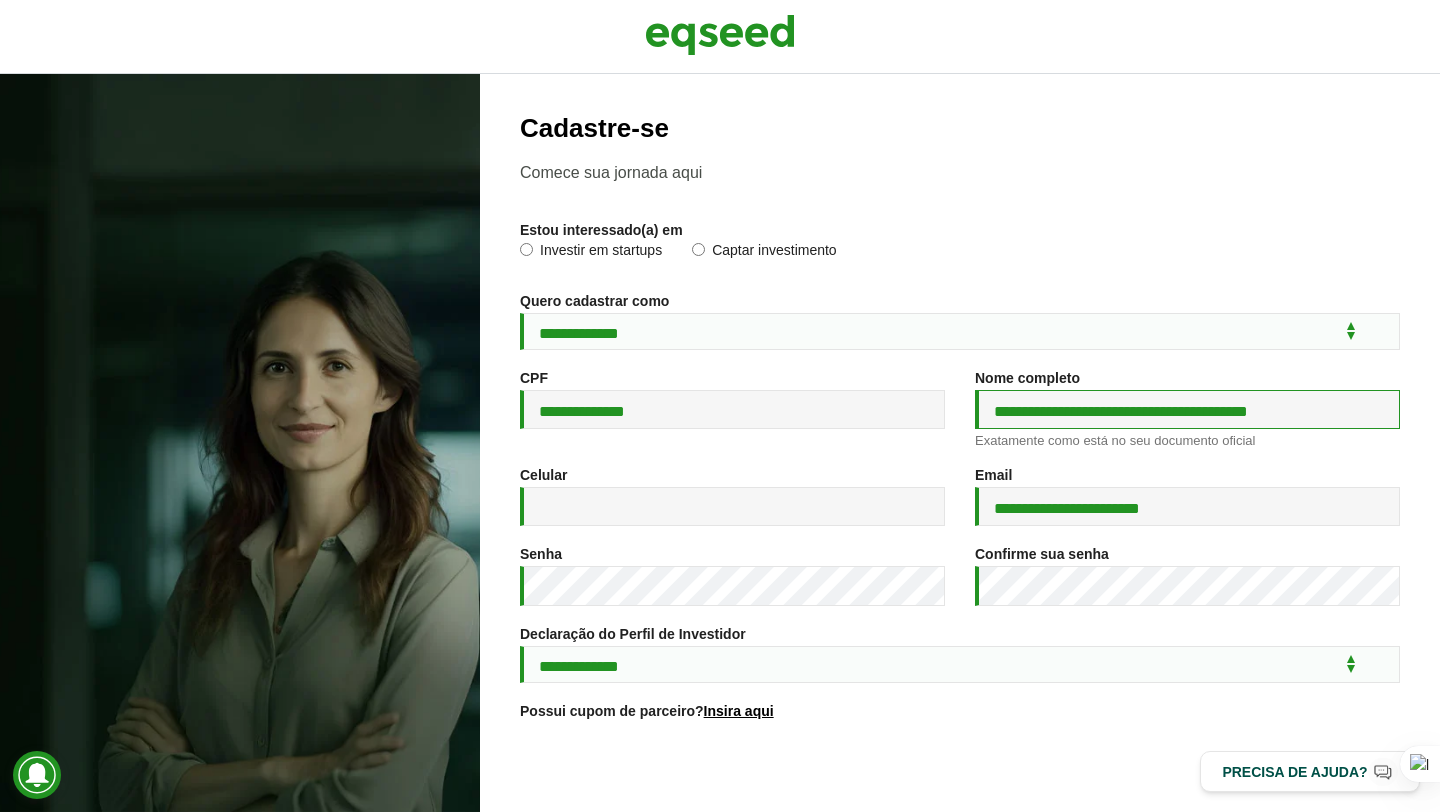 click on "**********" at bounding box center [1187, 409] 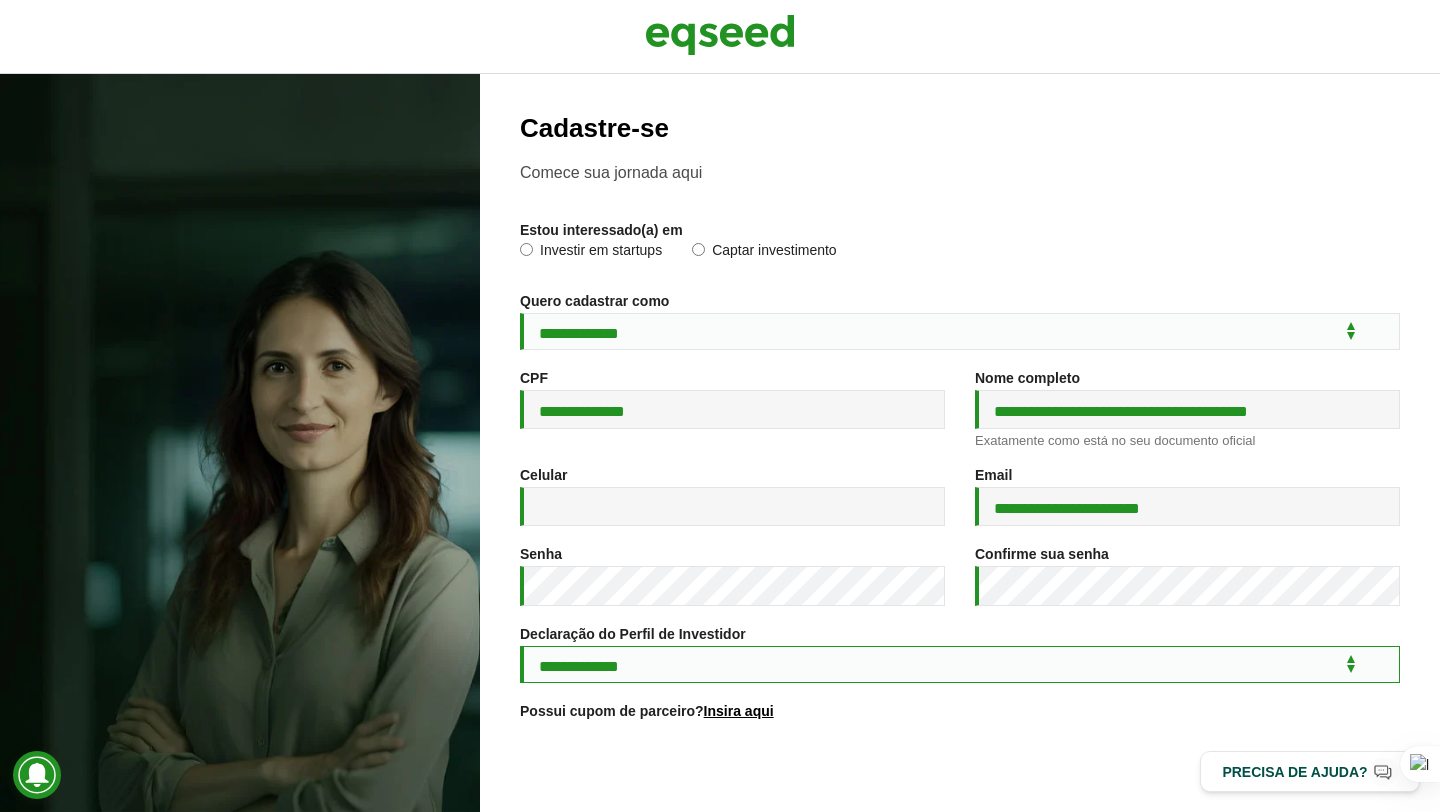 click on "**********" at bounding box center (960, 664) 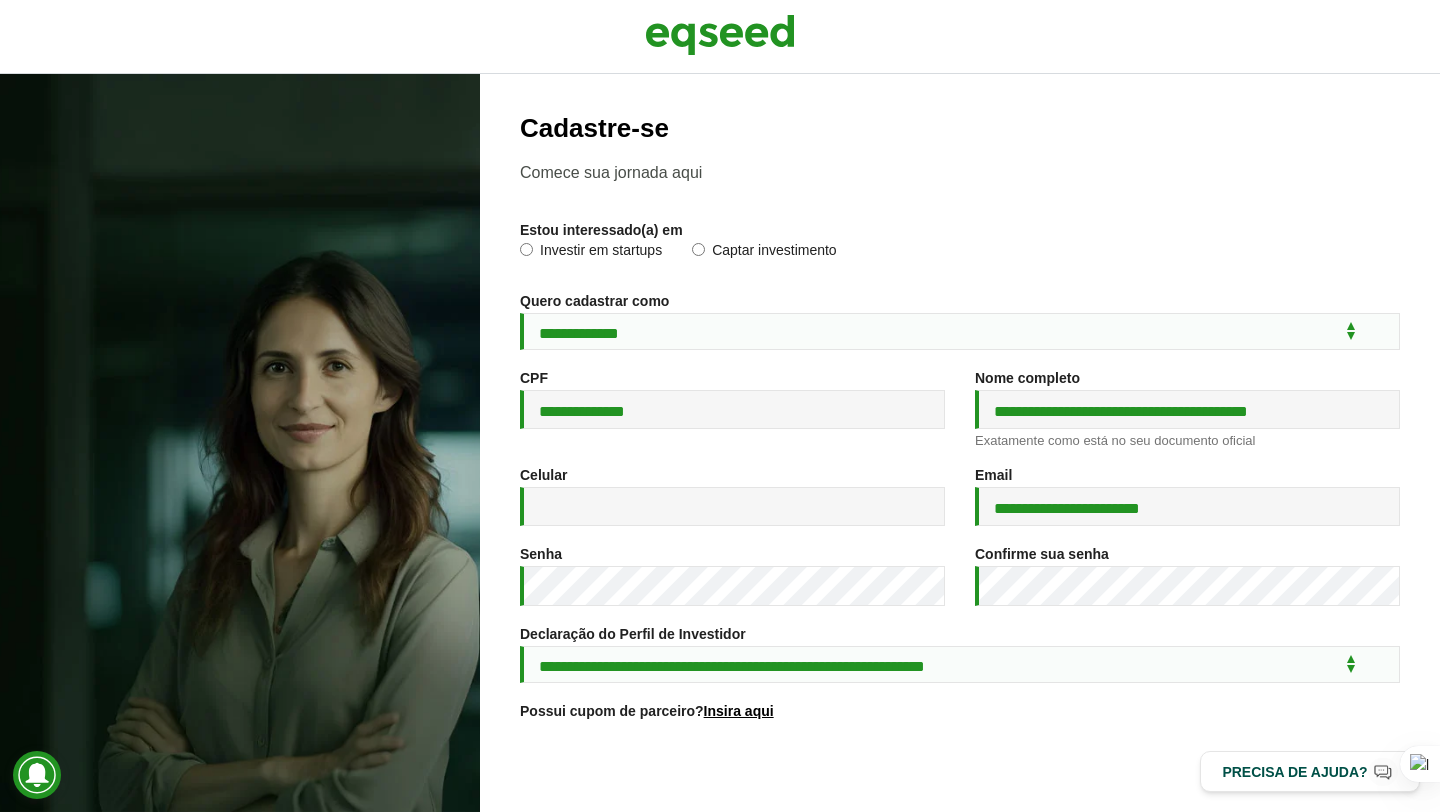 click on "Possui cupom de parceiro?  Insira aqui
Ao inserir o cupom, você concorda com os termos e condições da campanha" at bounding box center [960, 713] 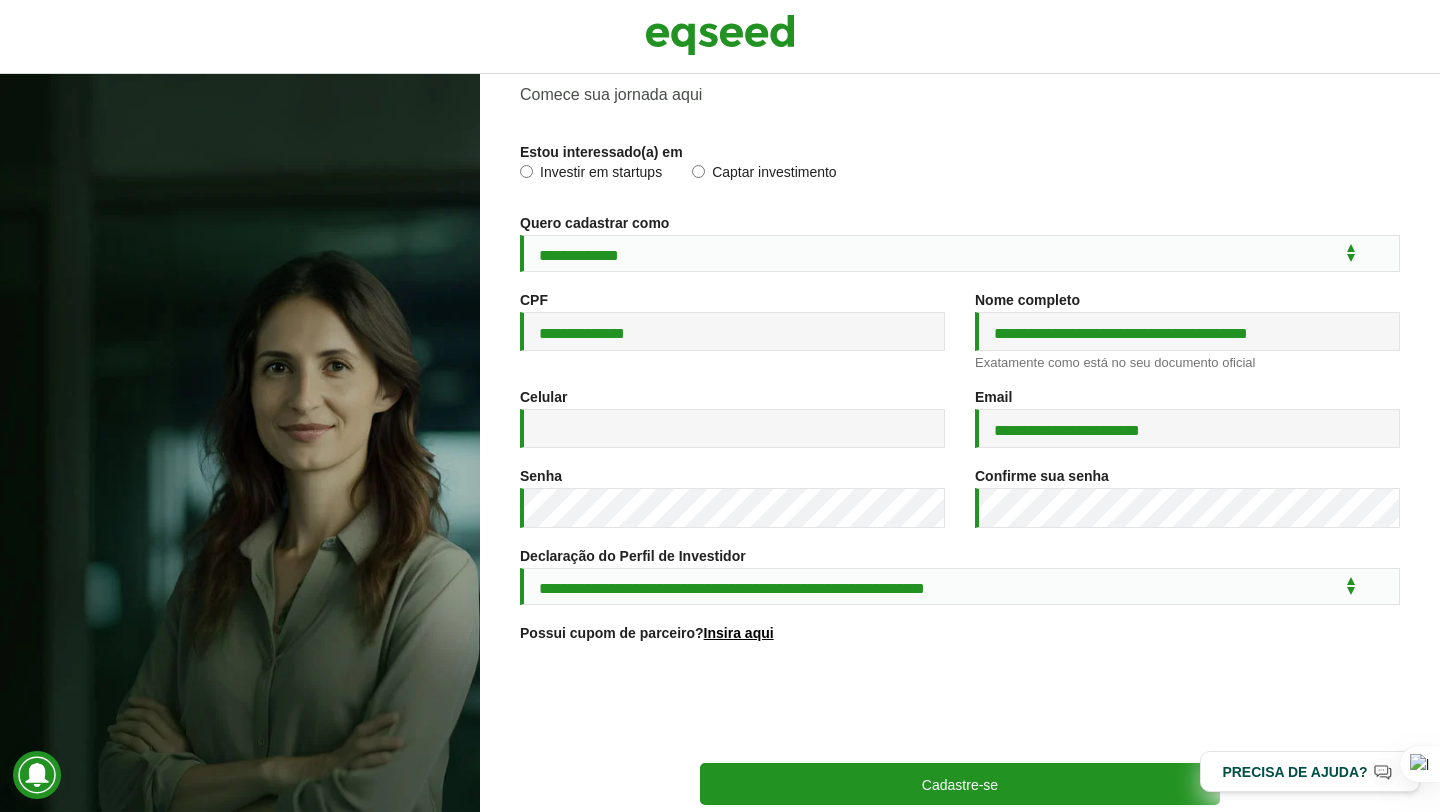 scroll, scrollTop: 80, scrollLeft: 0, axis: vertical 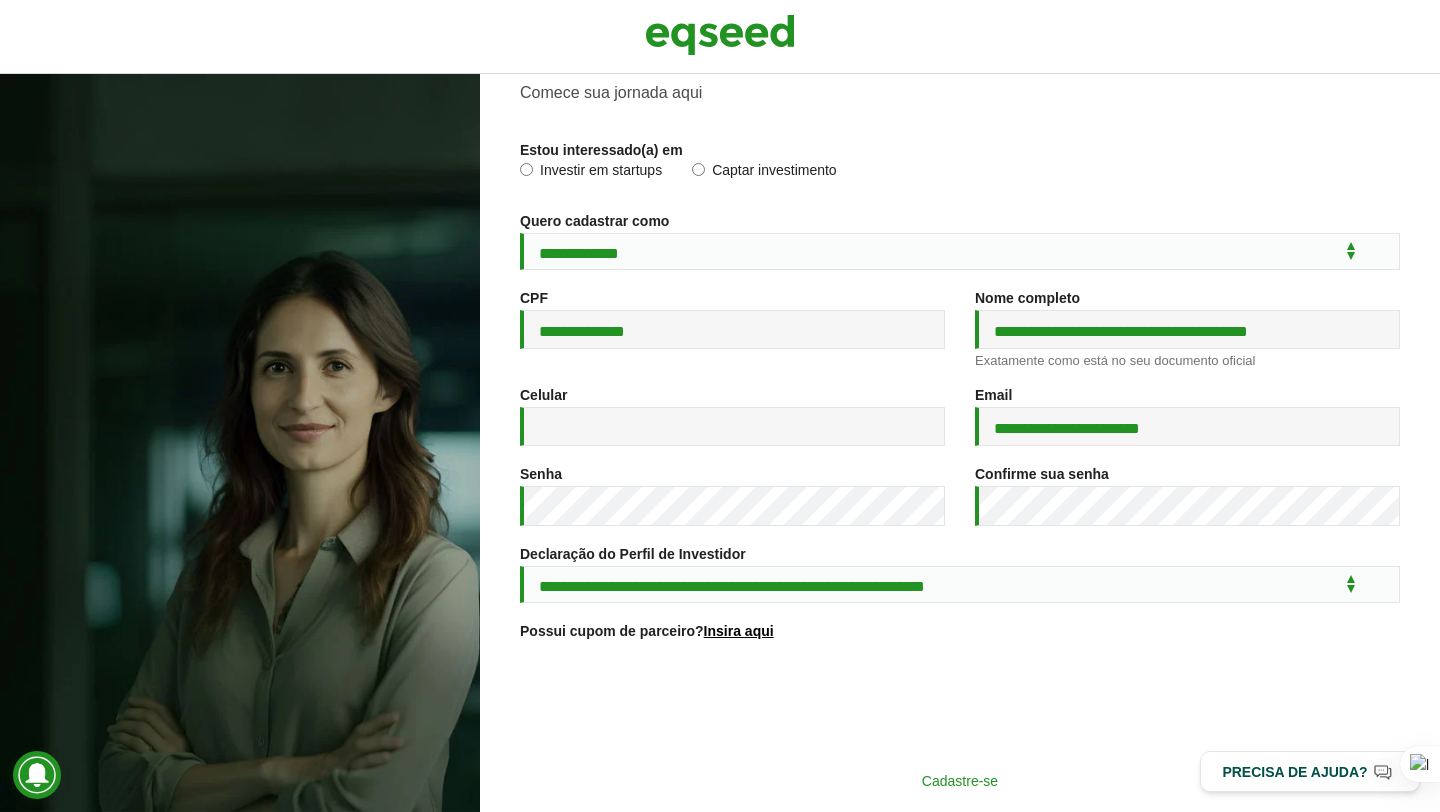 click on "Cadastre-se" at bounding box center [960, 780] 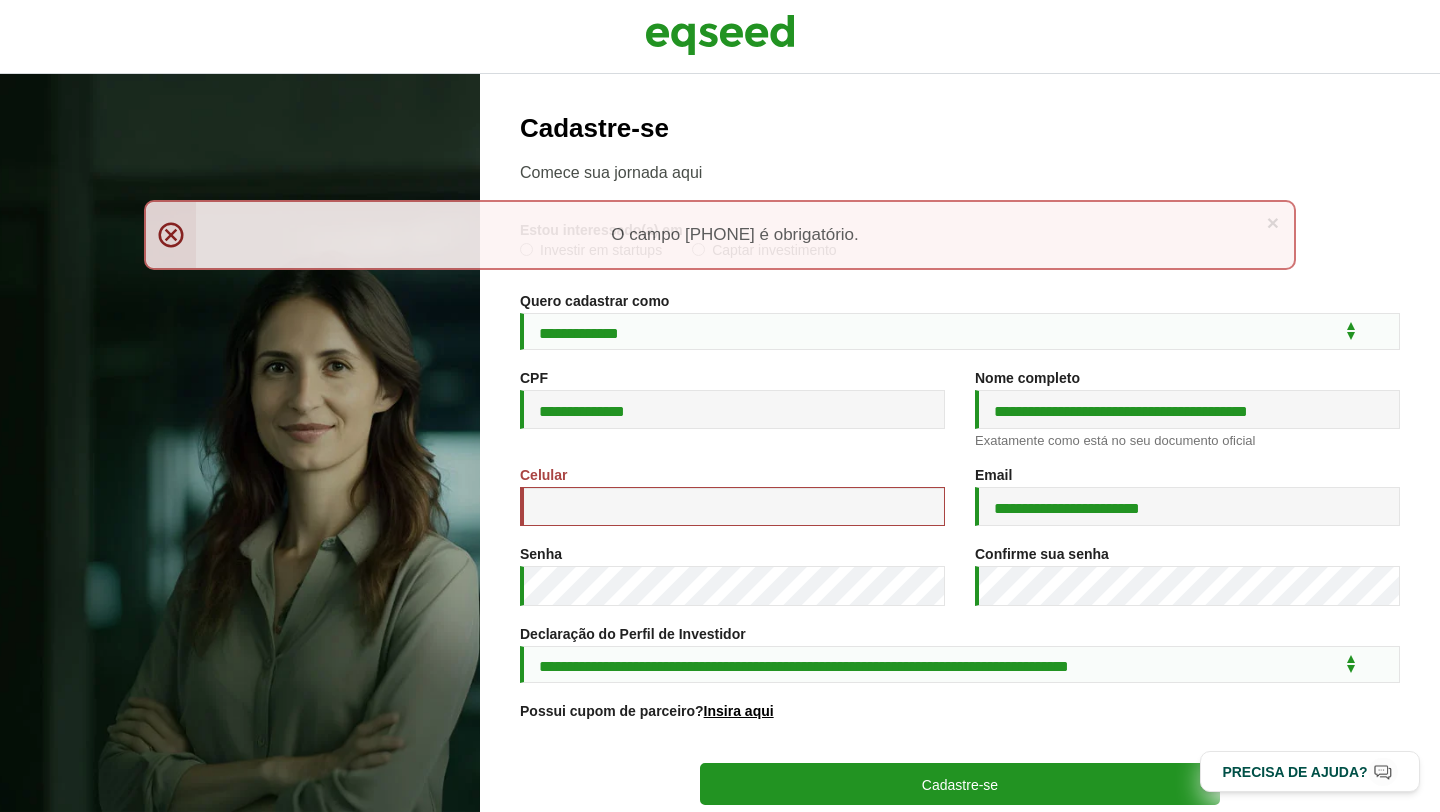 scroll, scrollTop: 0, scrollLeft: 0, axis: both 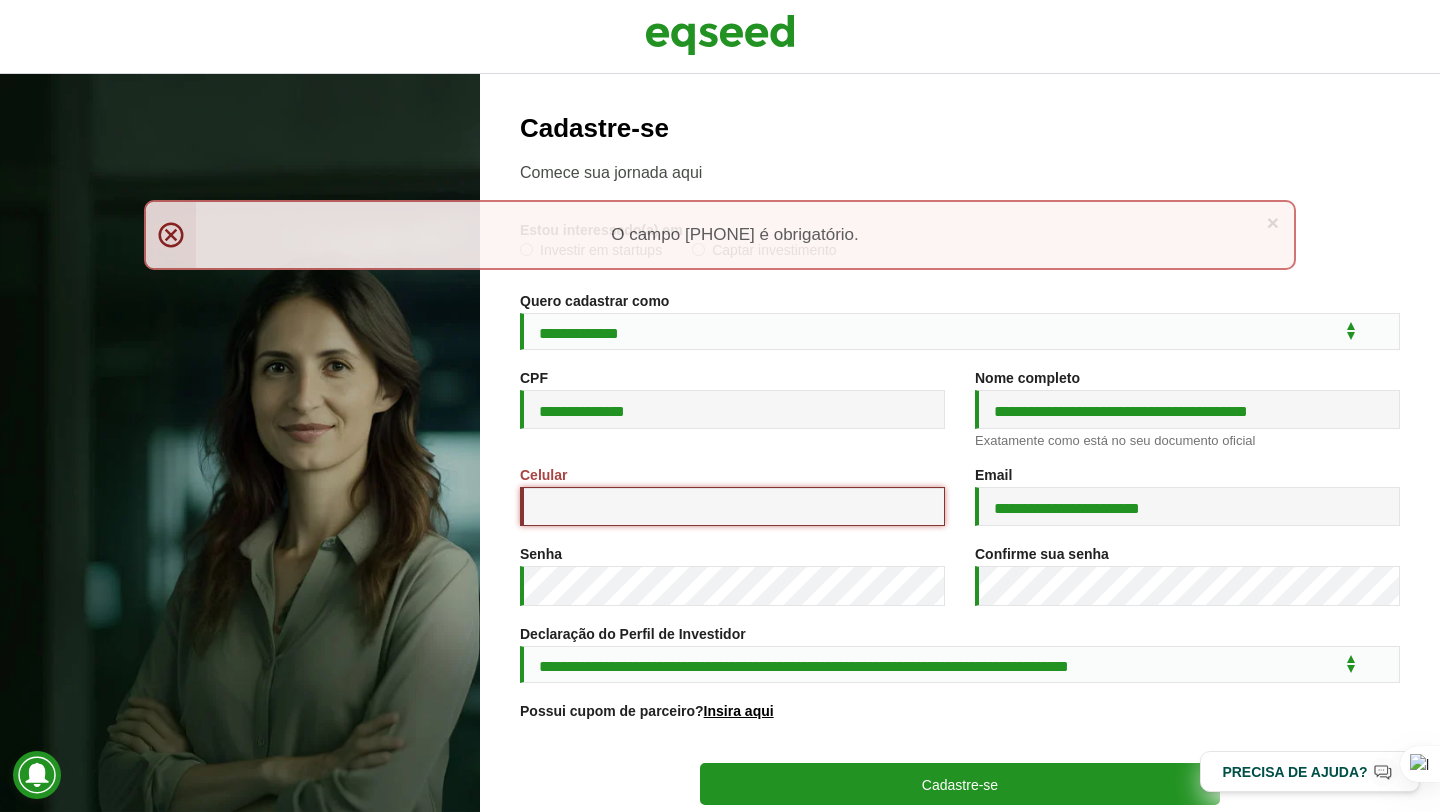 click on "Celular  *" at bounding box center (732, 506) 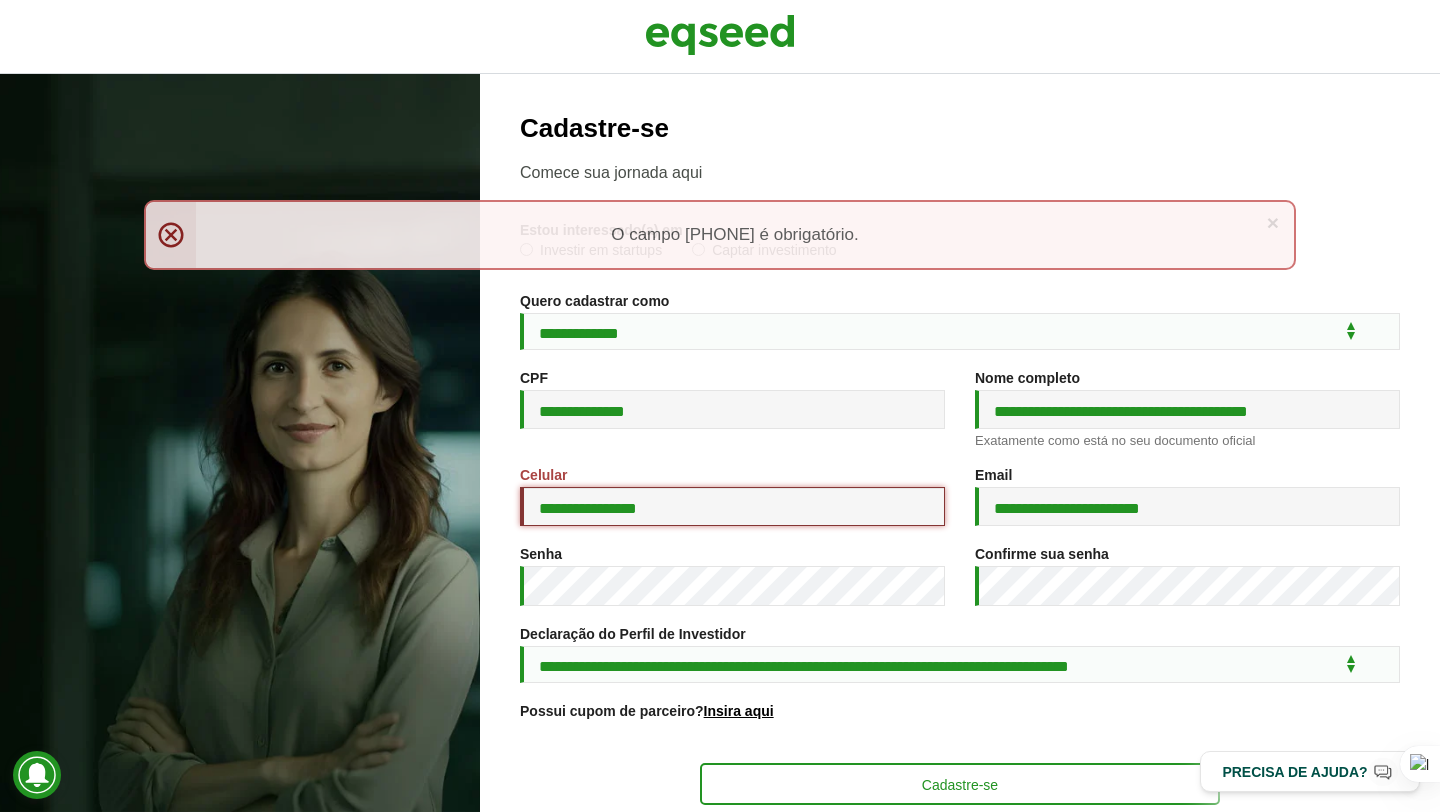 type on "**********" 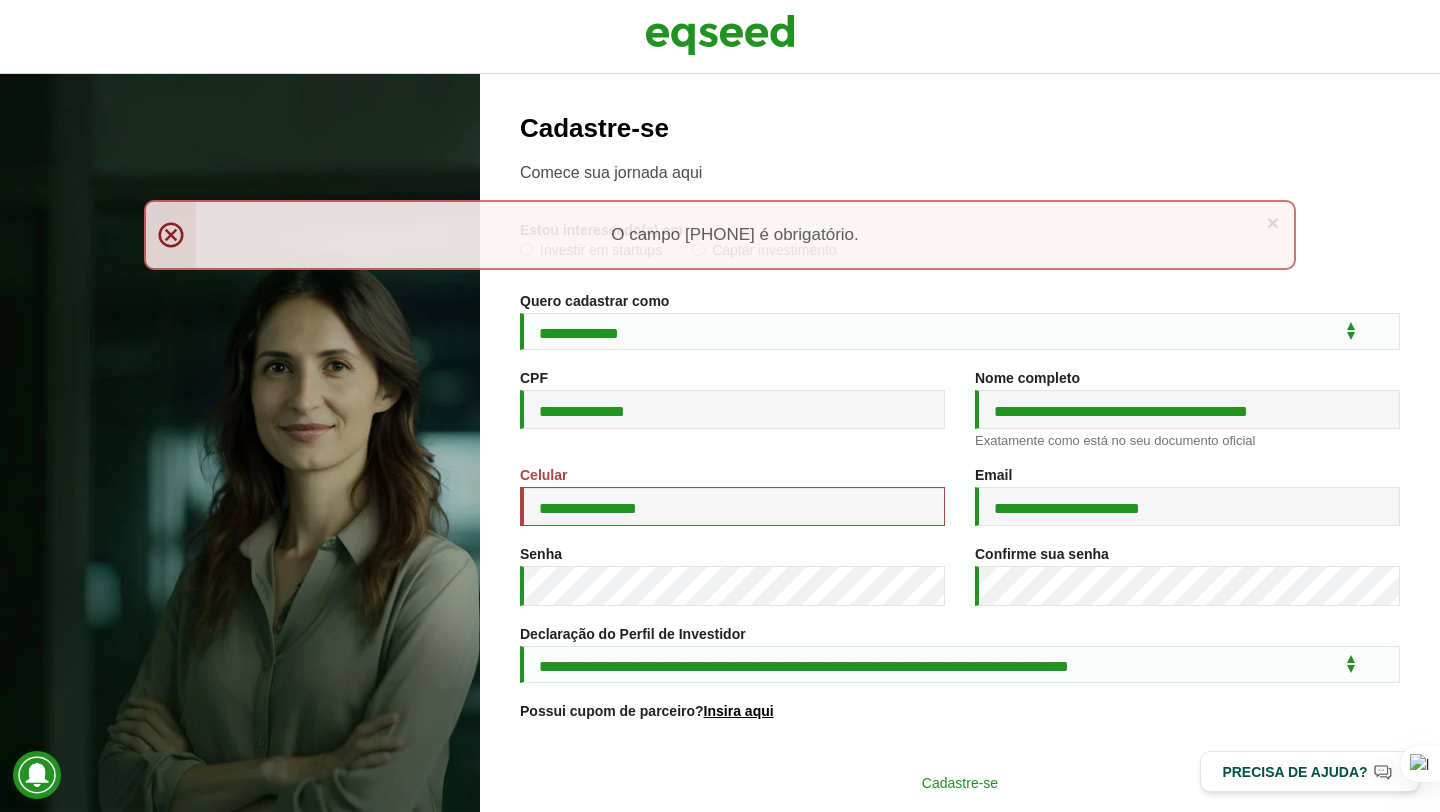 click on "Cadastre-se" at bounding box center [960, 782] 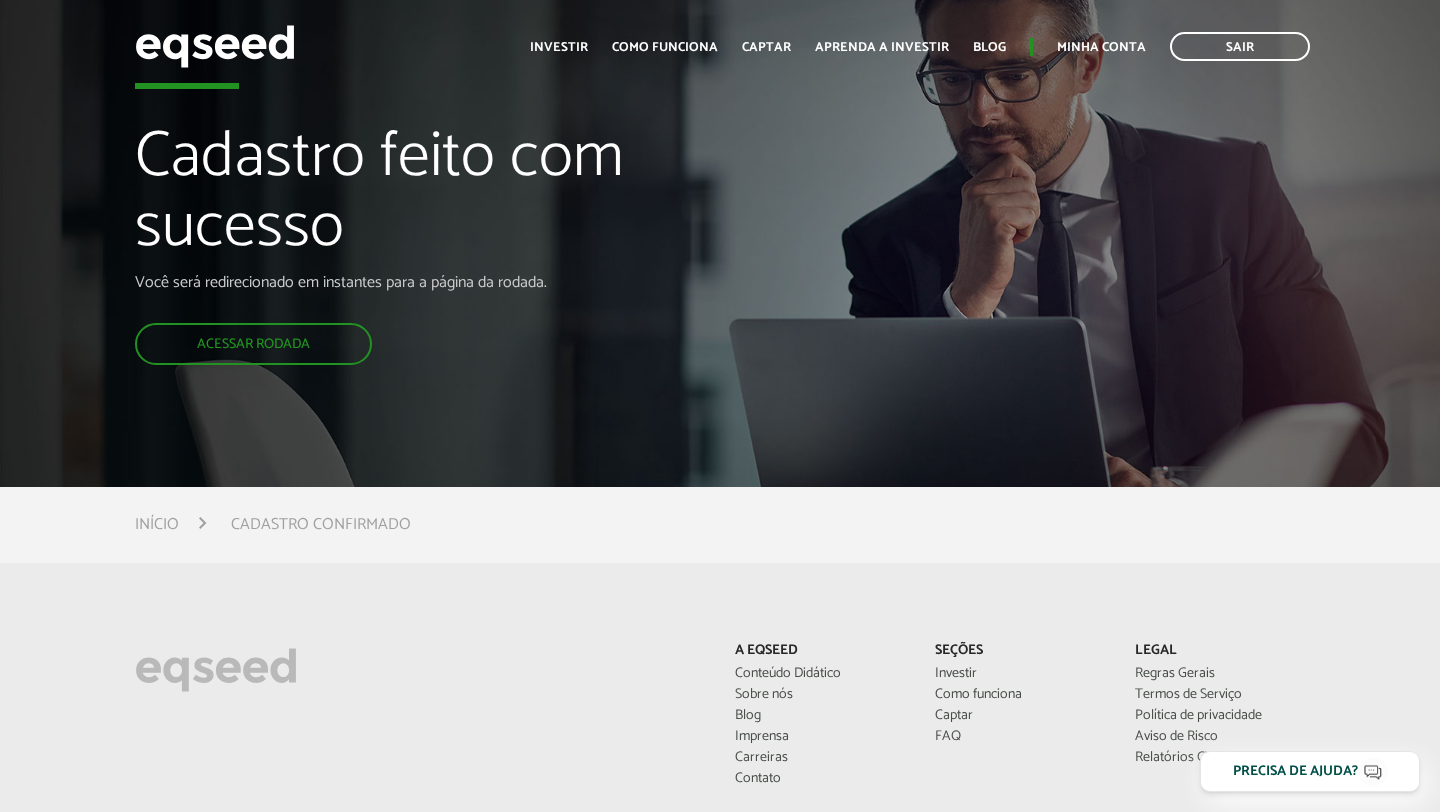 scroll, scrollTop: 0, scrollLeft: 0, axis: both 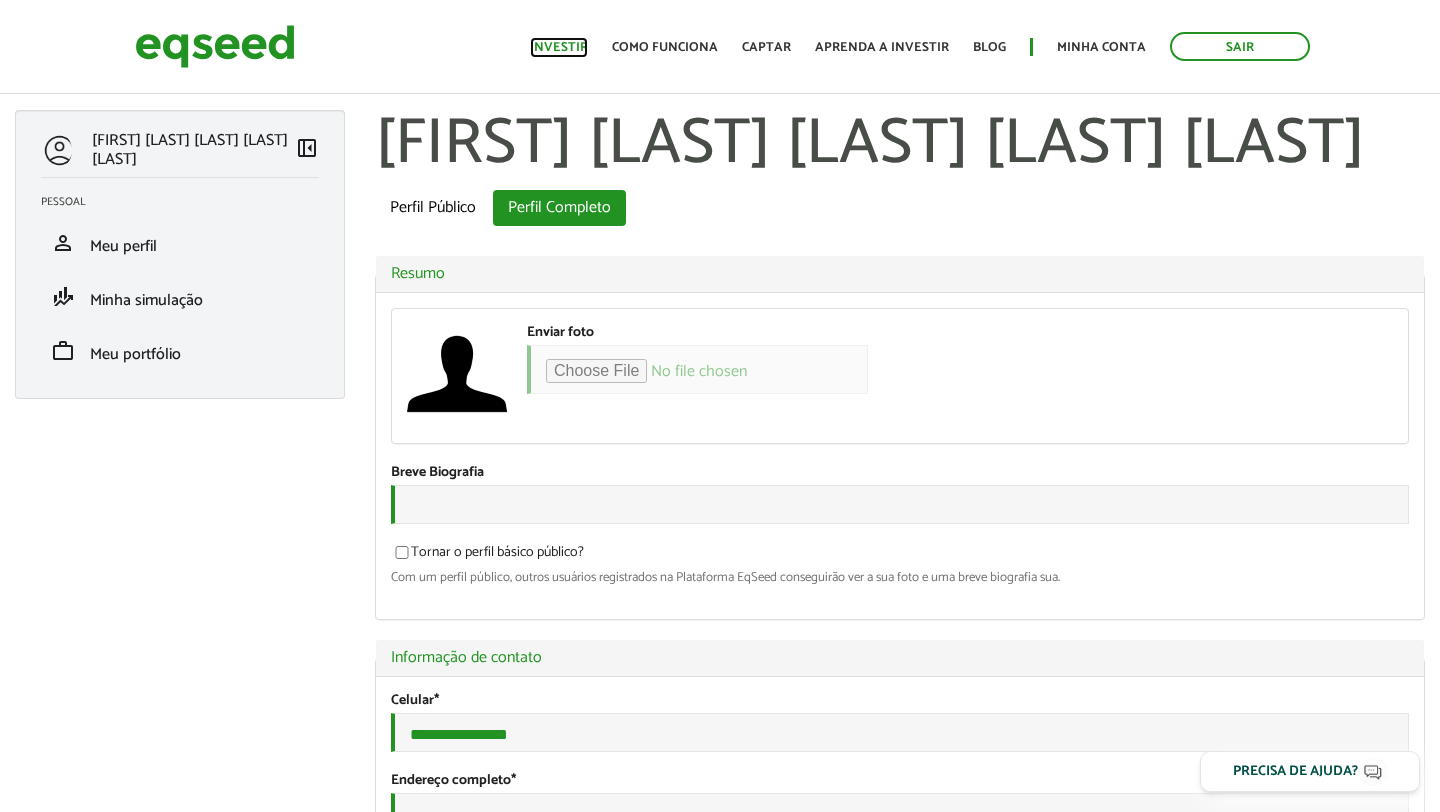 click on "Investir" at bounding box center (559, 47) 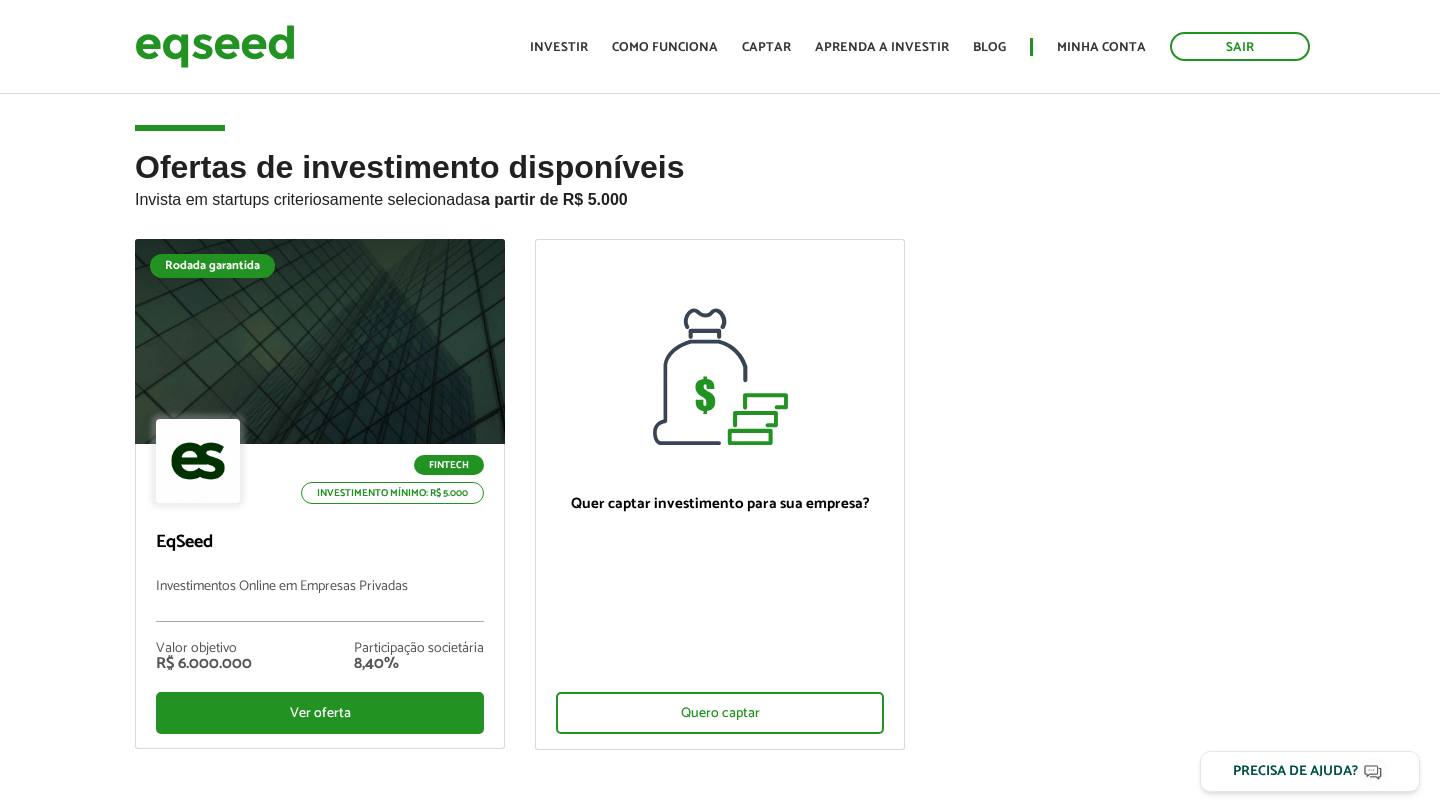 scroll, scrollTop: 0, scrollLeft: 0, axis: both 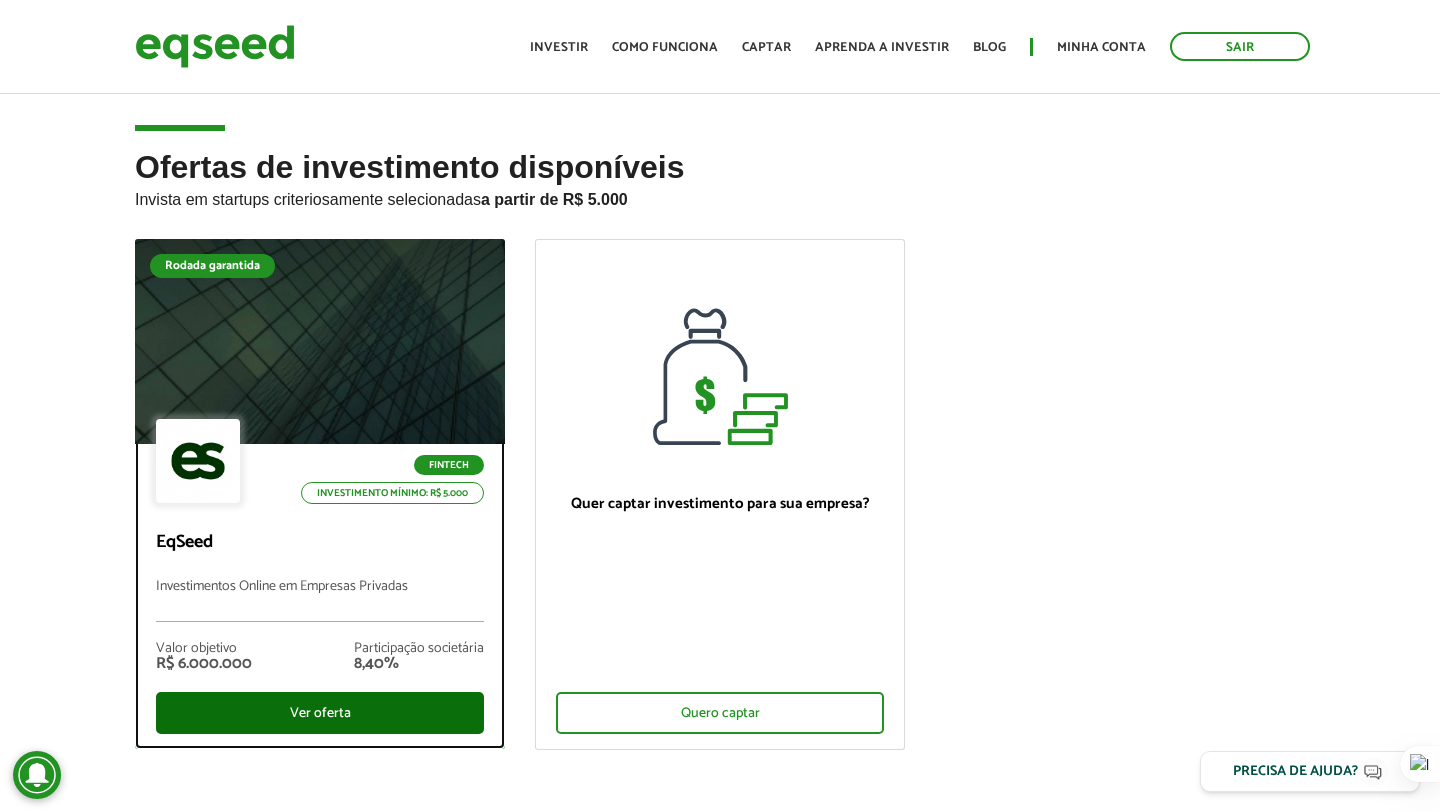 click on "Ver oferta" at bounding box center [320, 713] 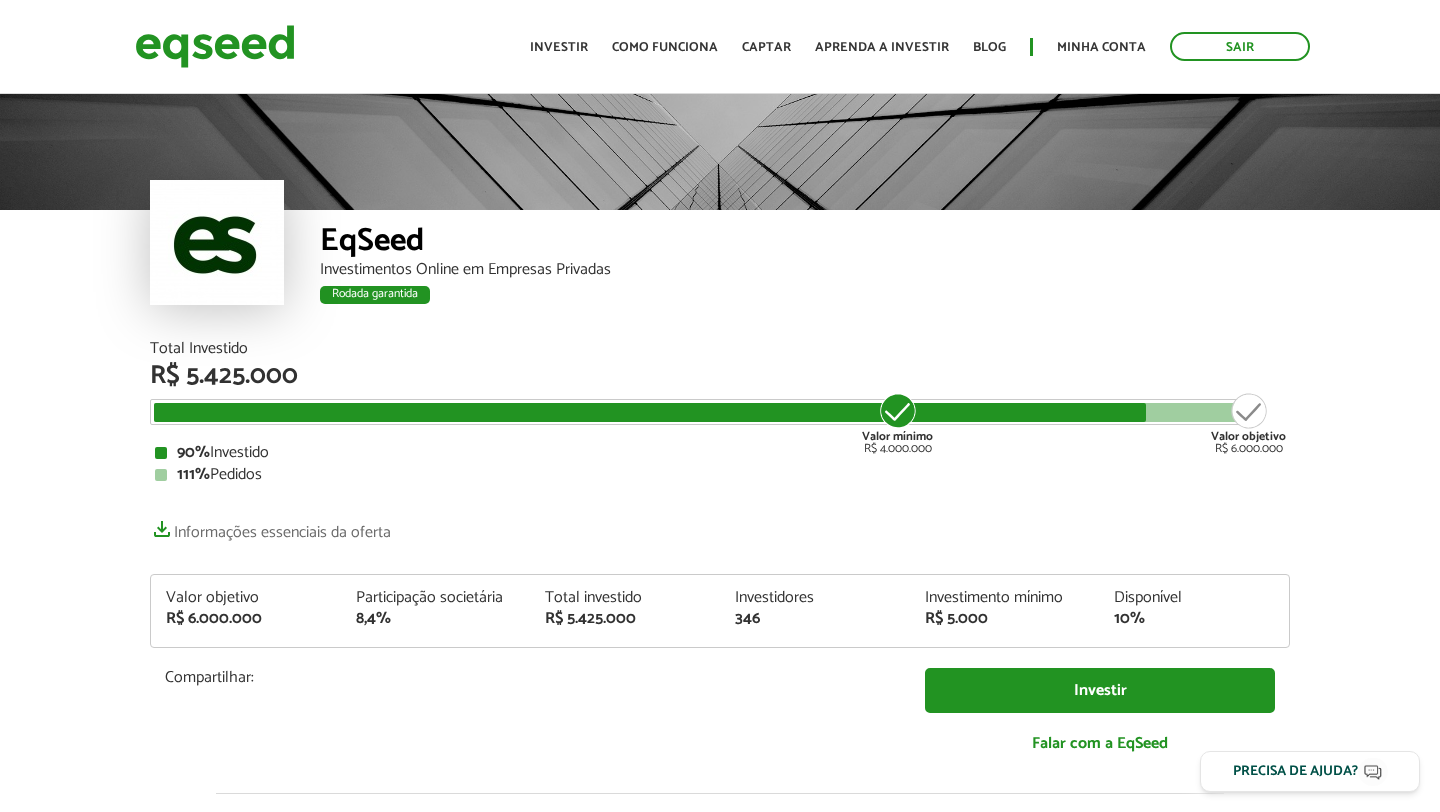 scroll, scrollTop: 0, scrollLeft: 0, axis: both 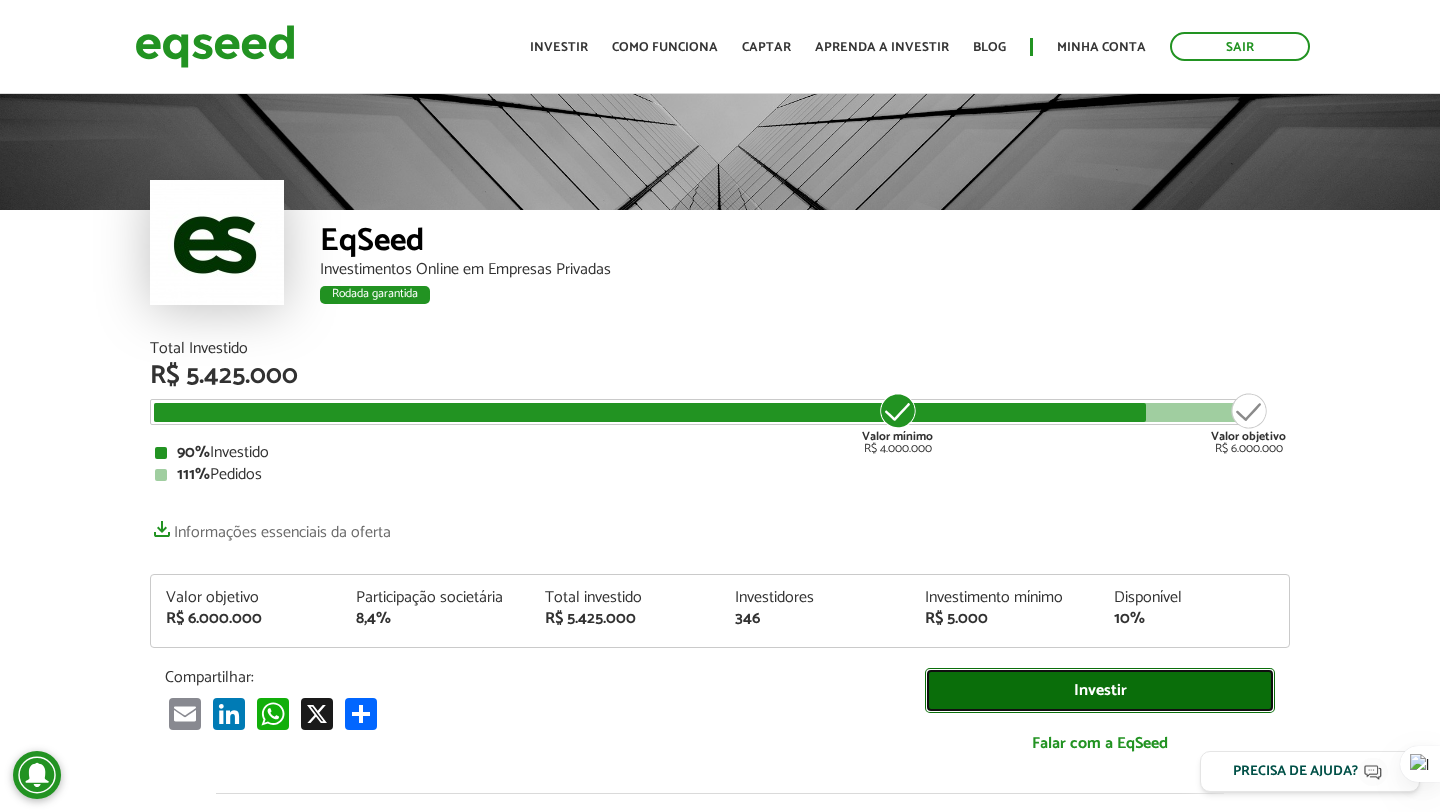 click on "Investir" at bounding box center (1100, 690) 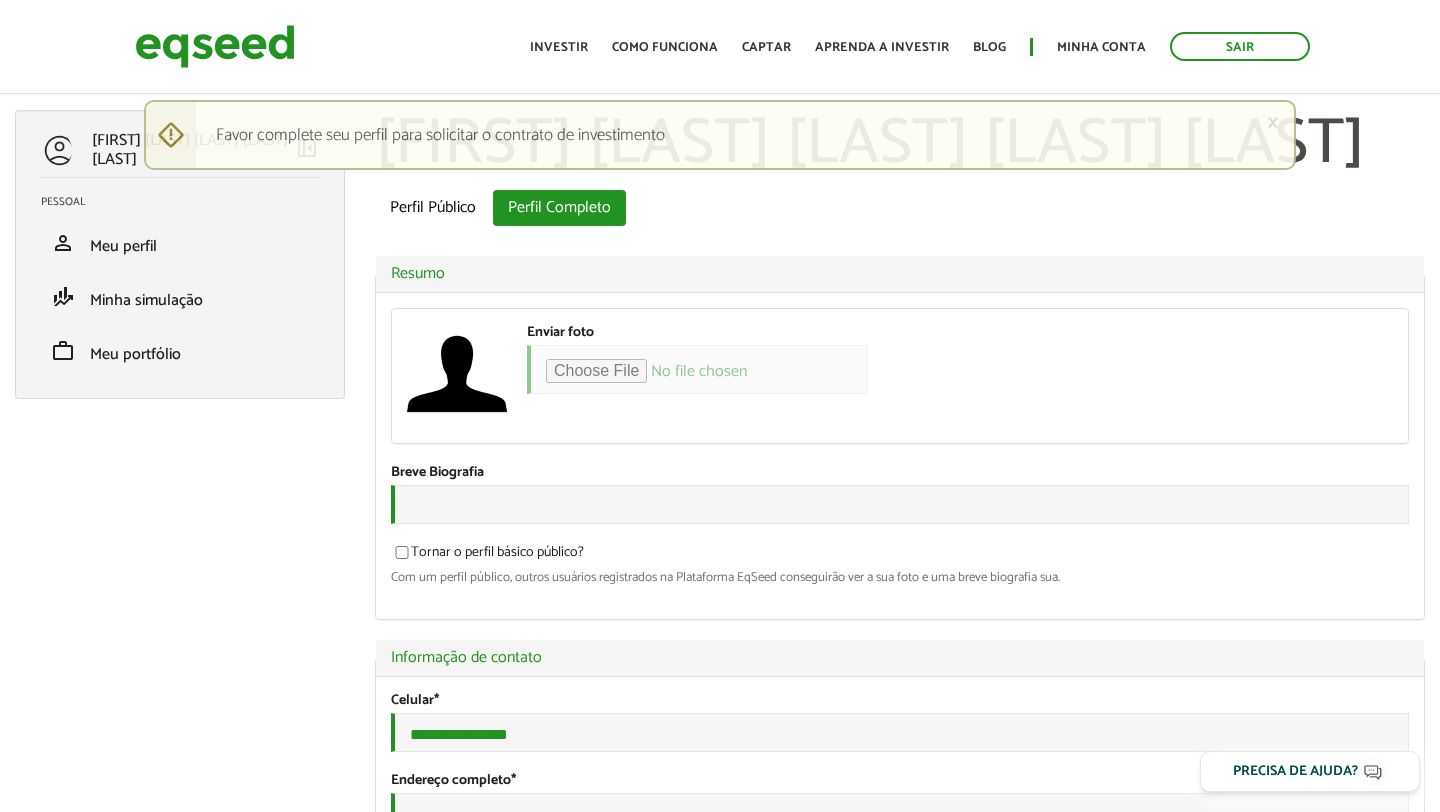 scroll, scrollTop: 0, scrollLeft: 0, axis: both 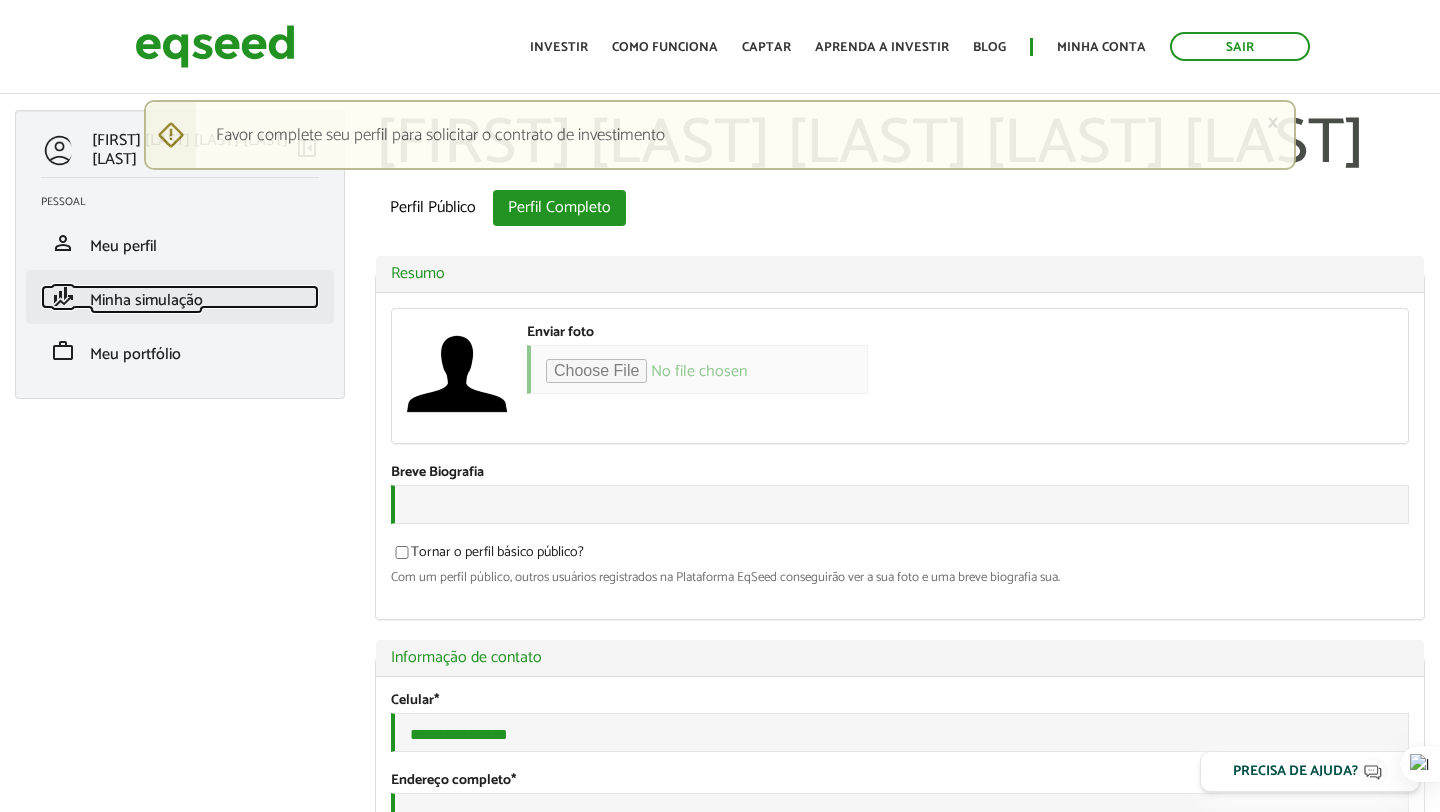 click on "Minha simulação" at bounding box center (146, 300) 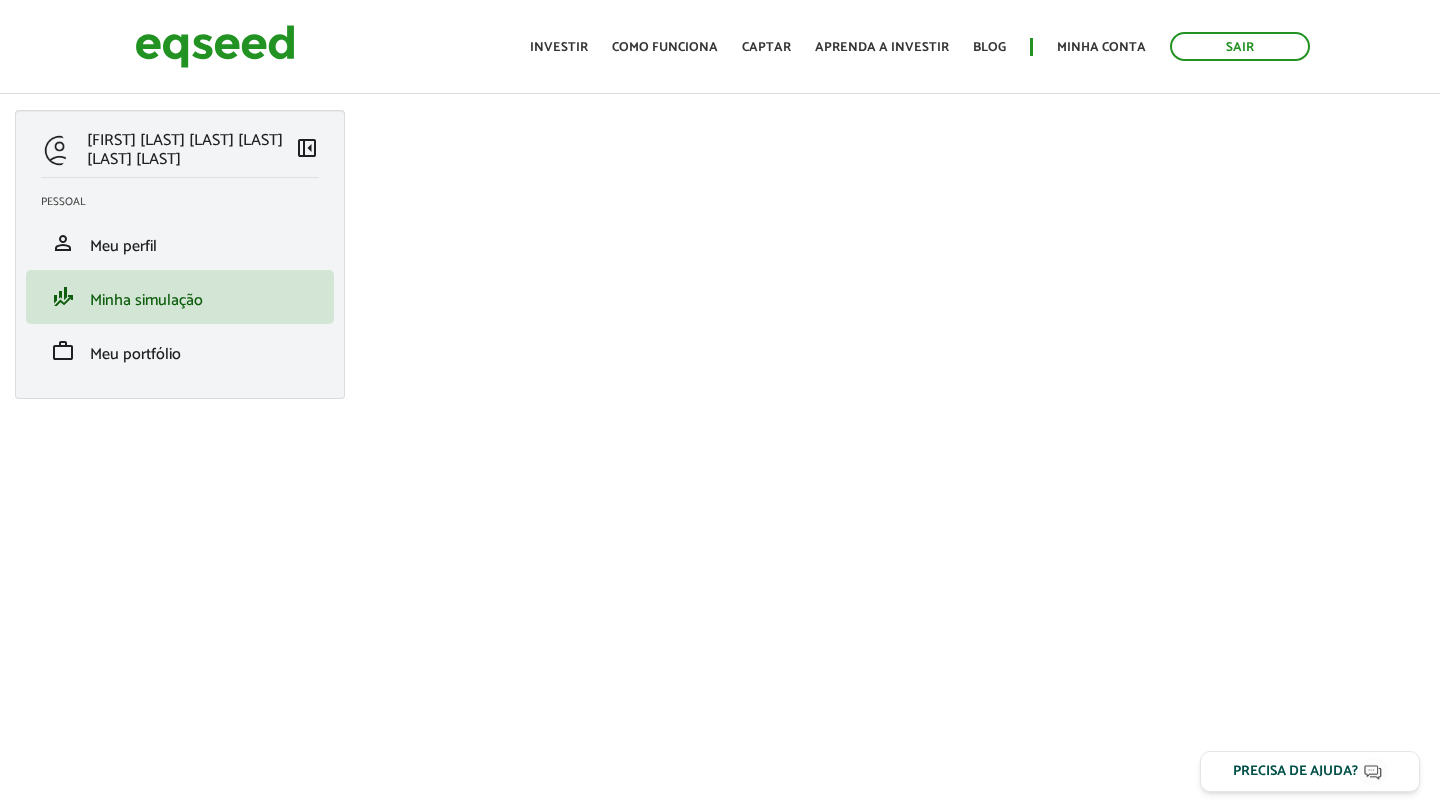 scroll, scrollTop: 0, scrollLeft: 0, axis: both 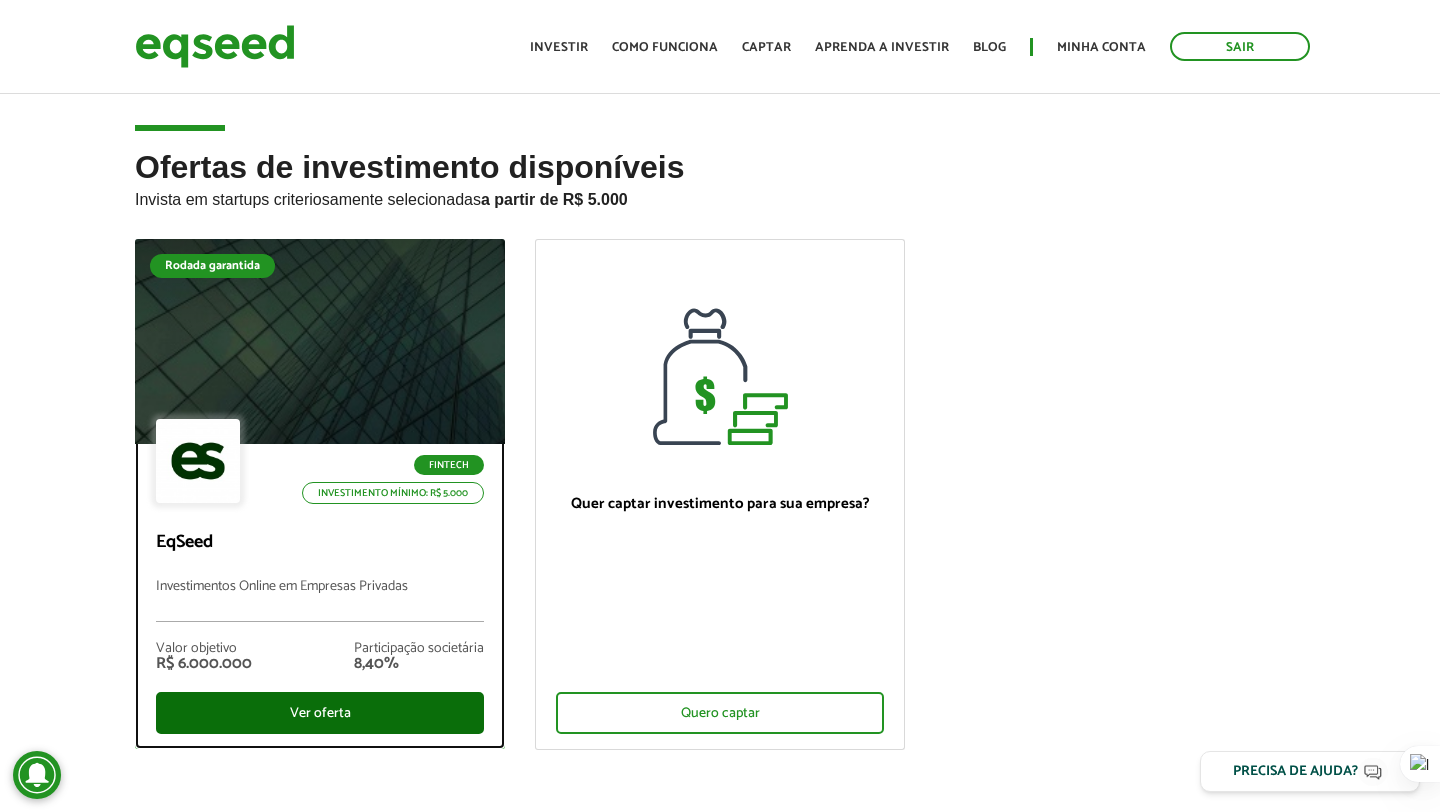 click on "Ver oferta" at bounding box center [320, 713] 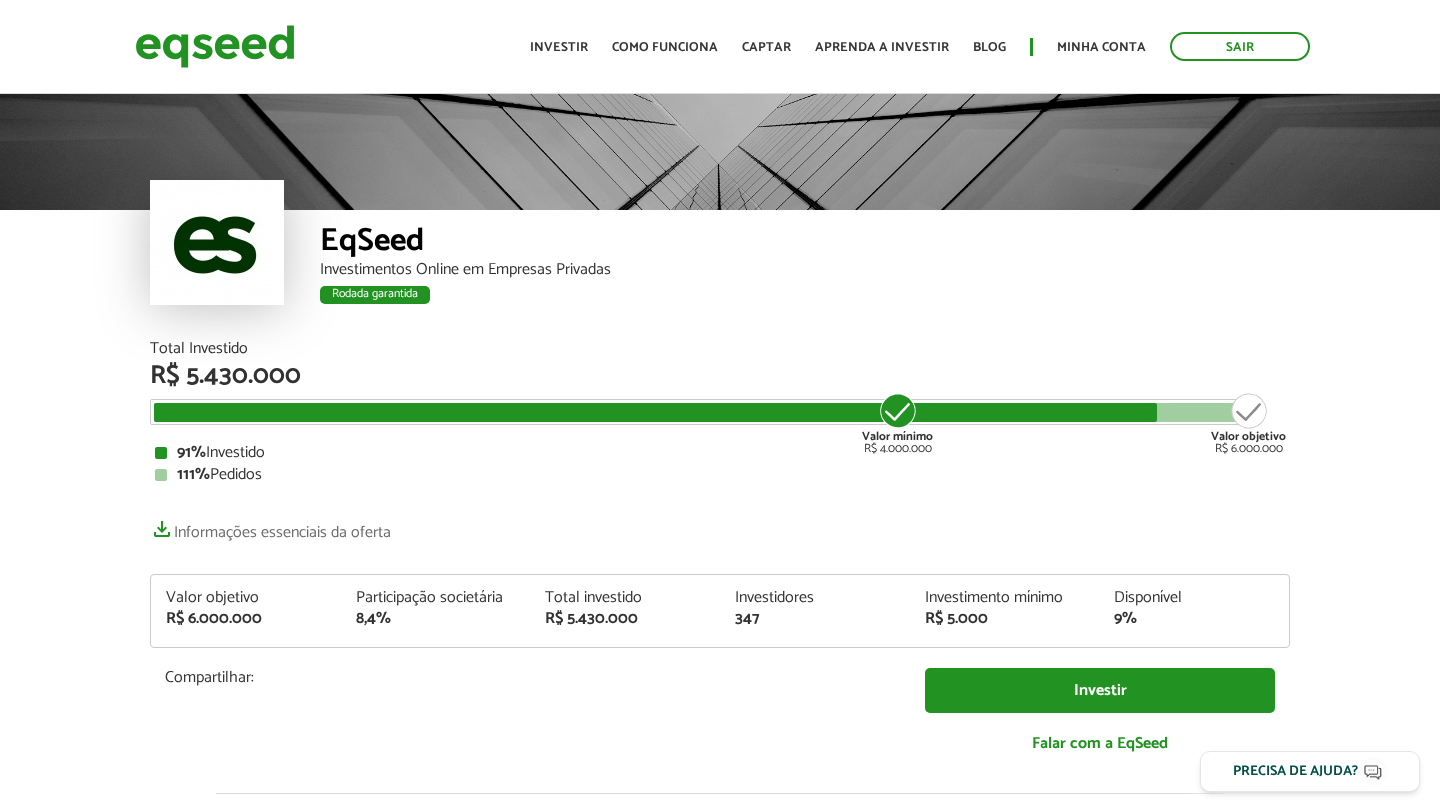 scroll, scrollTop: 0, scrollLeft: 0, axis: both 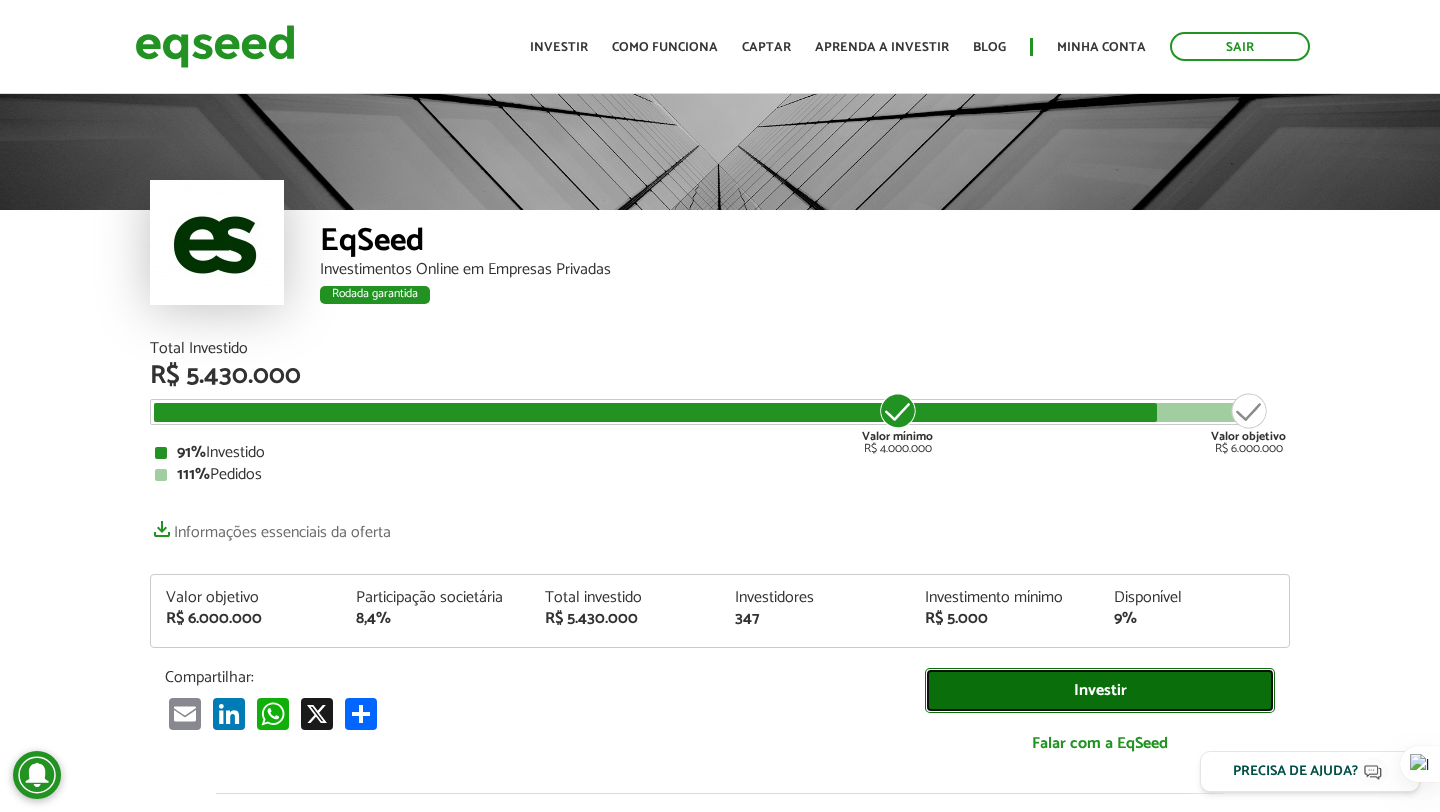 click on "Investir" at bounding box center (1100, 690) 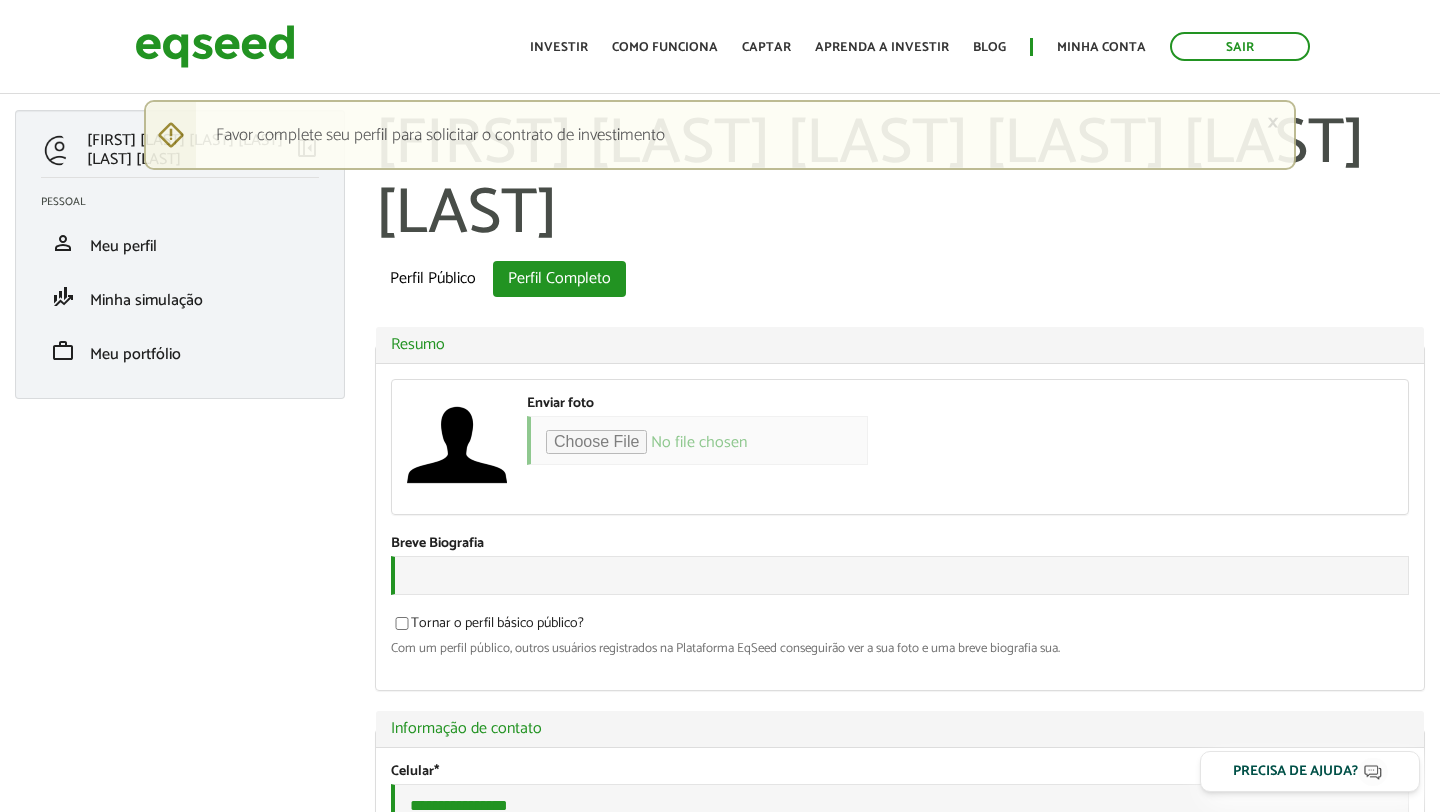 scroll, scrollTop: 0, scrollLeft: 0, axis: both 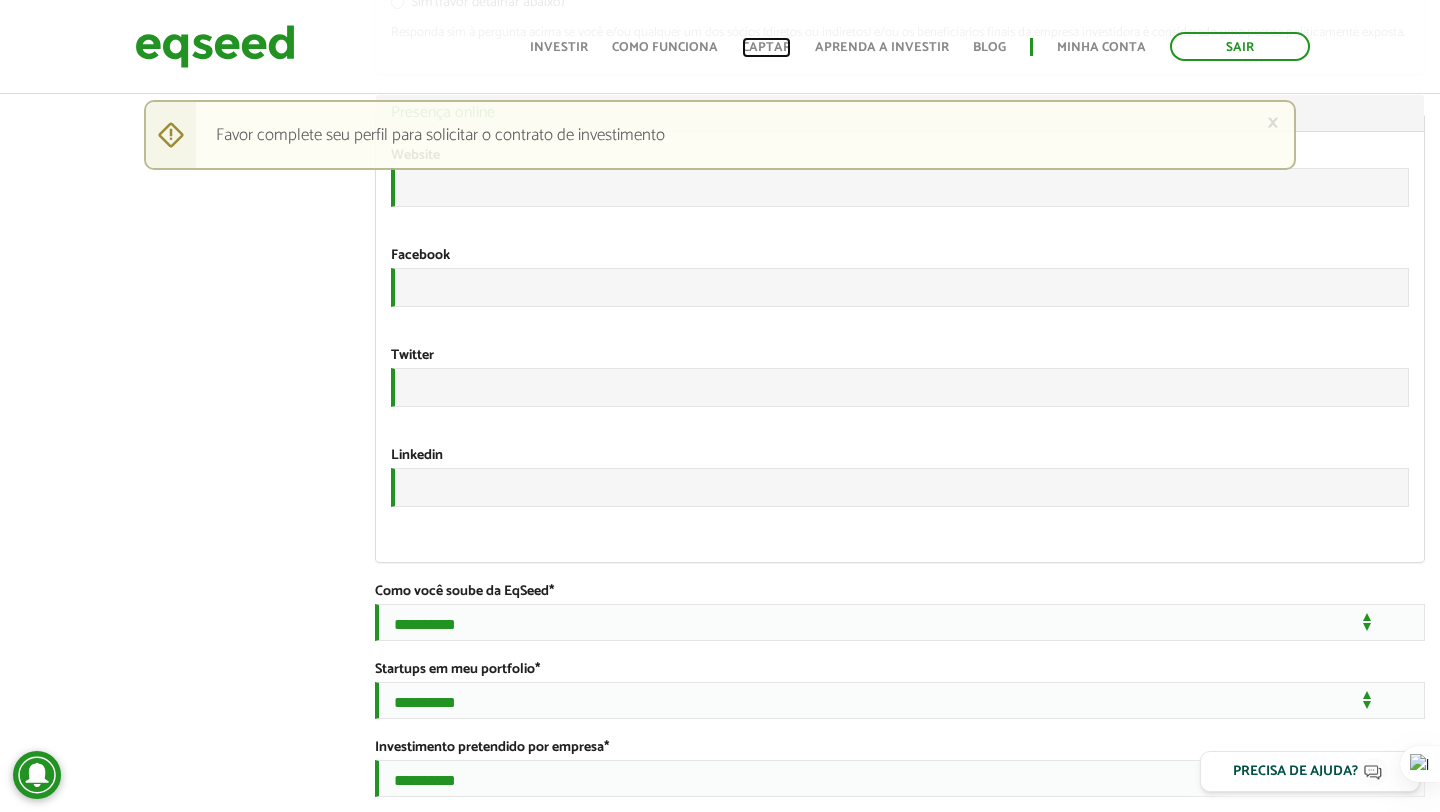 click on "Captar" at bounding box center (766, 47) 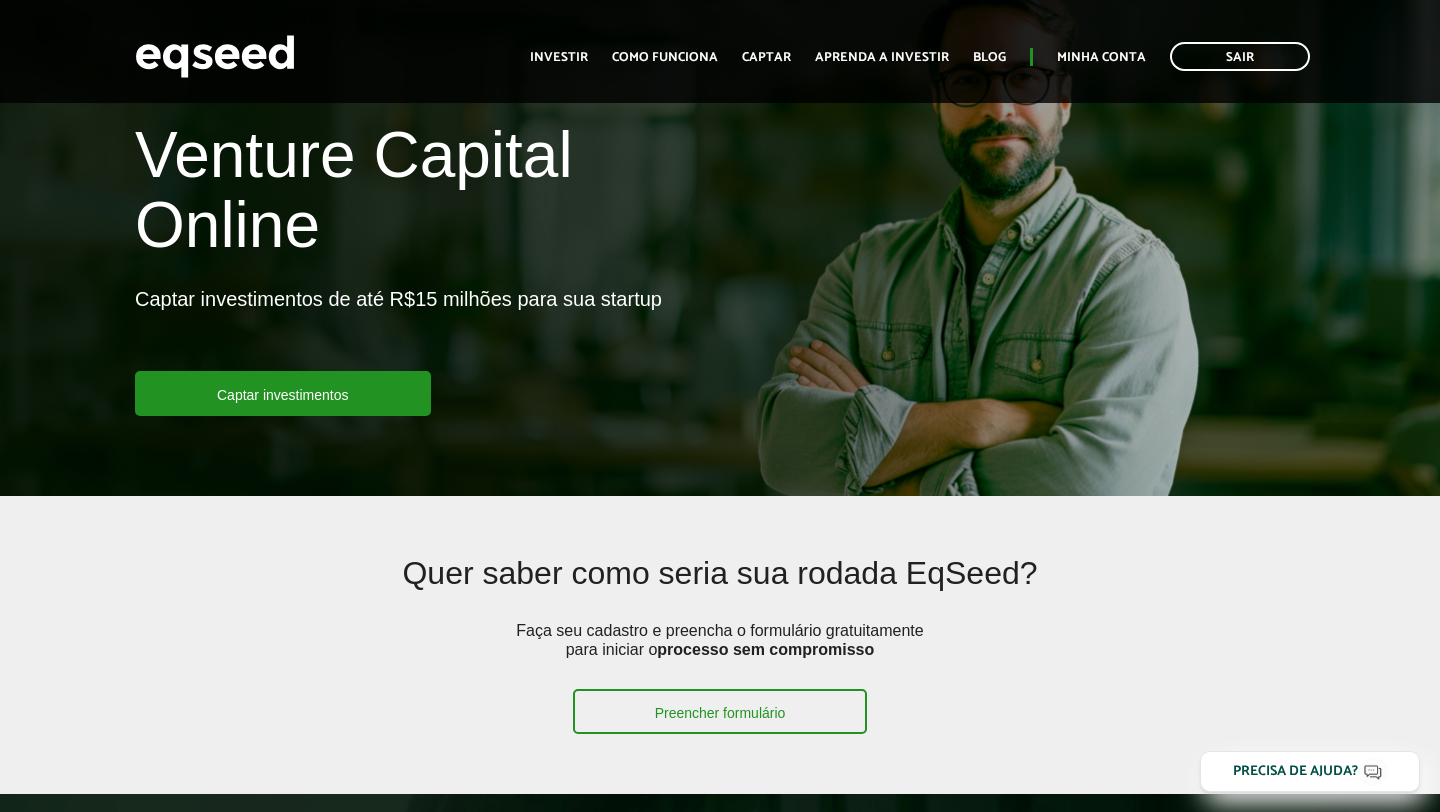 scroll, scrollTop: 0, scrollLeft: 0, axis: both 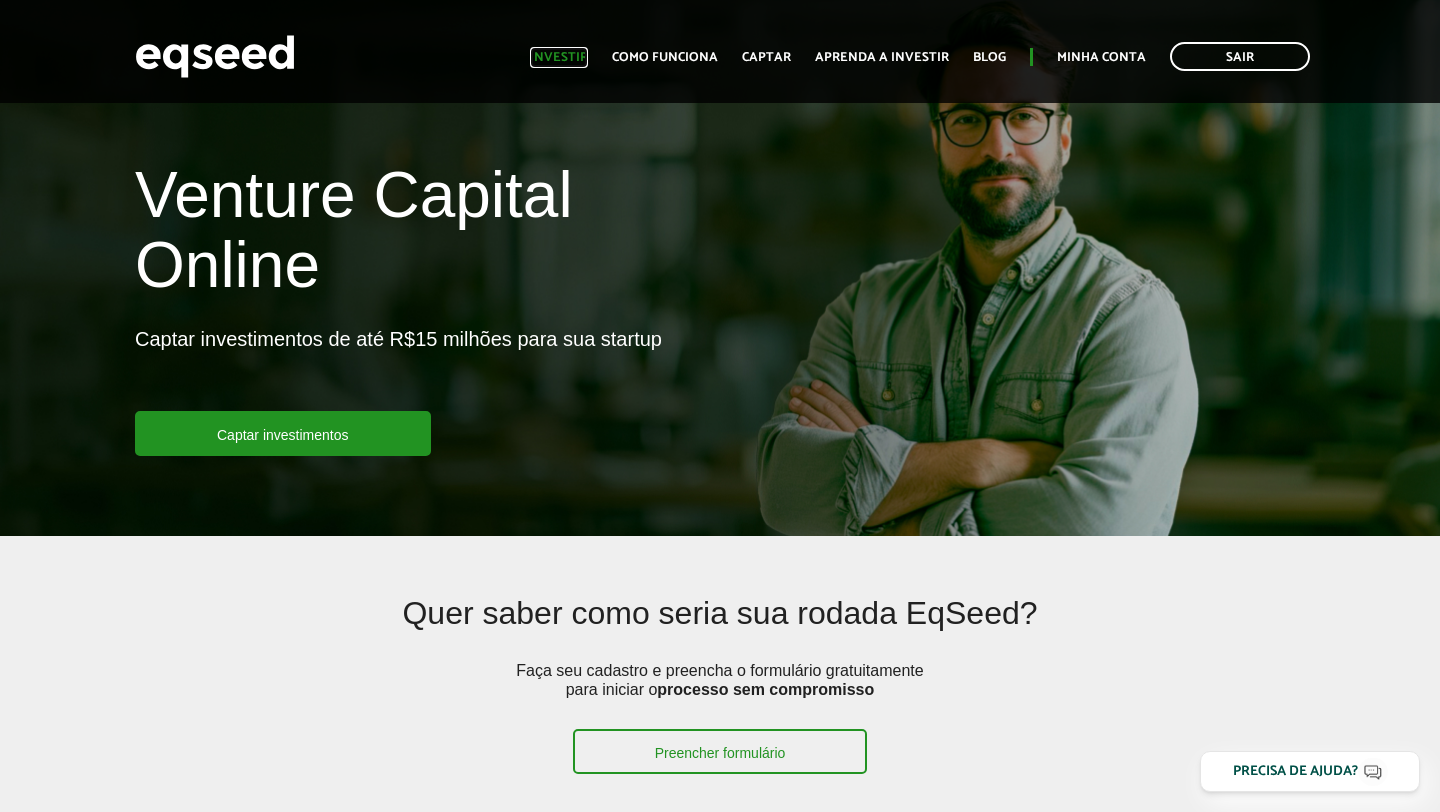 click on "Investir" at bounding box center [559, 57] 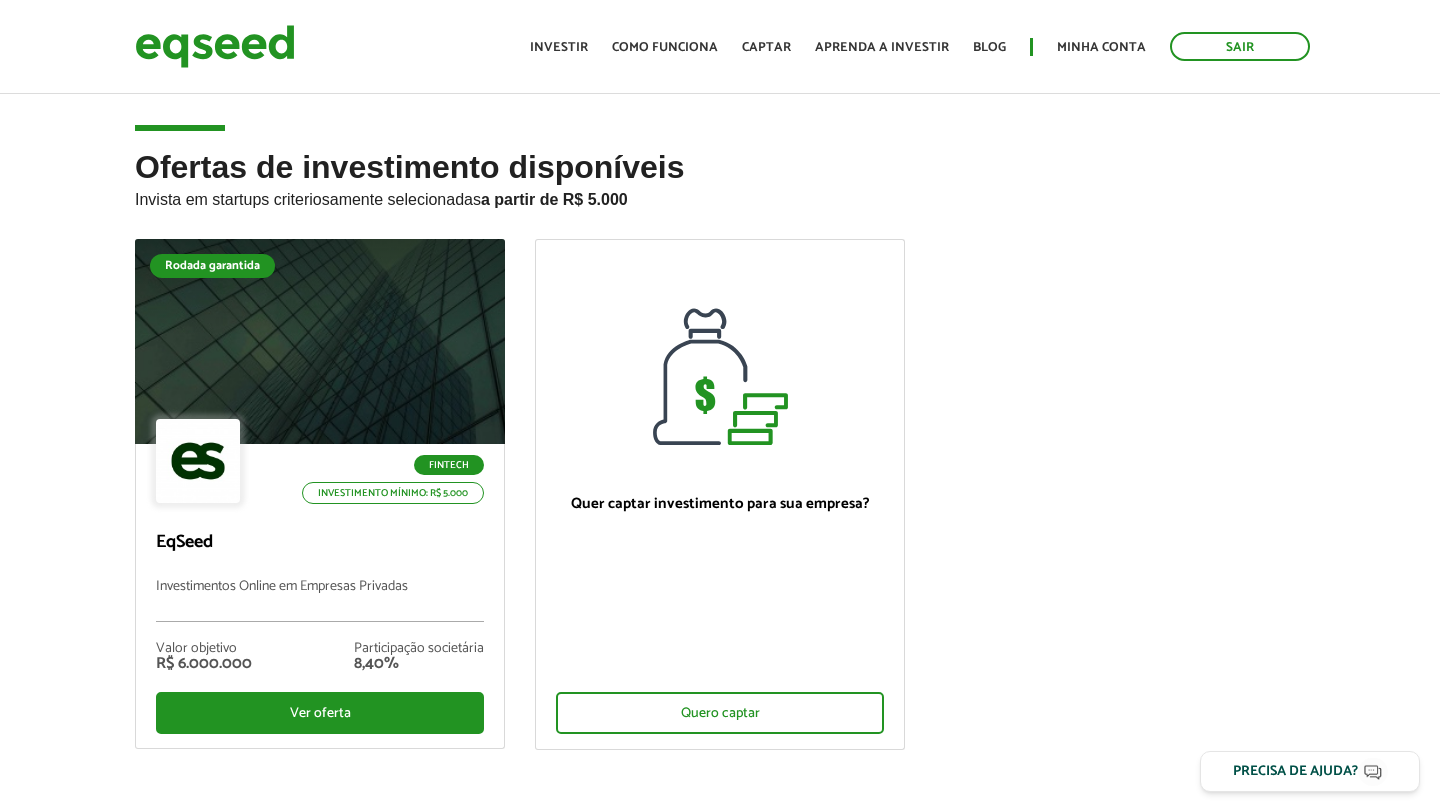 scroll, scrollTop: 0, scrollLeft: 0, axis: both 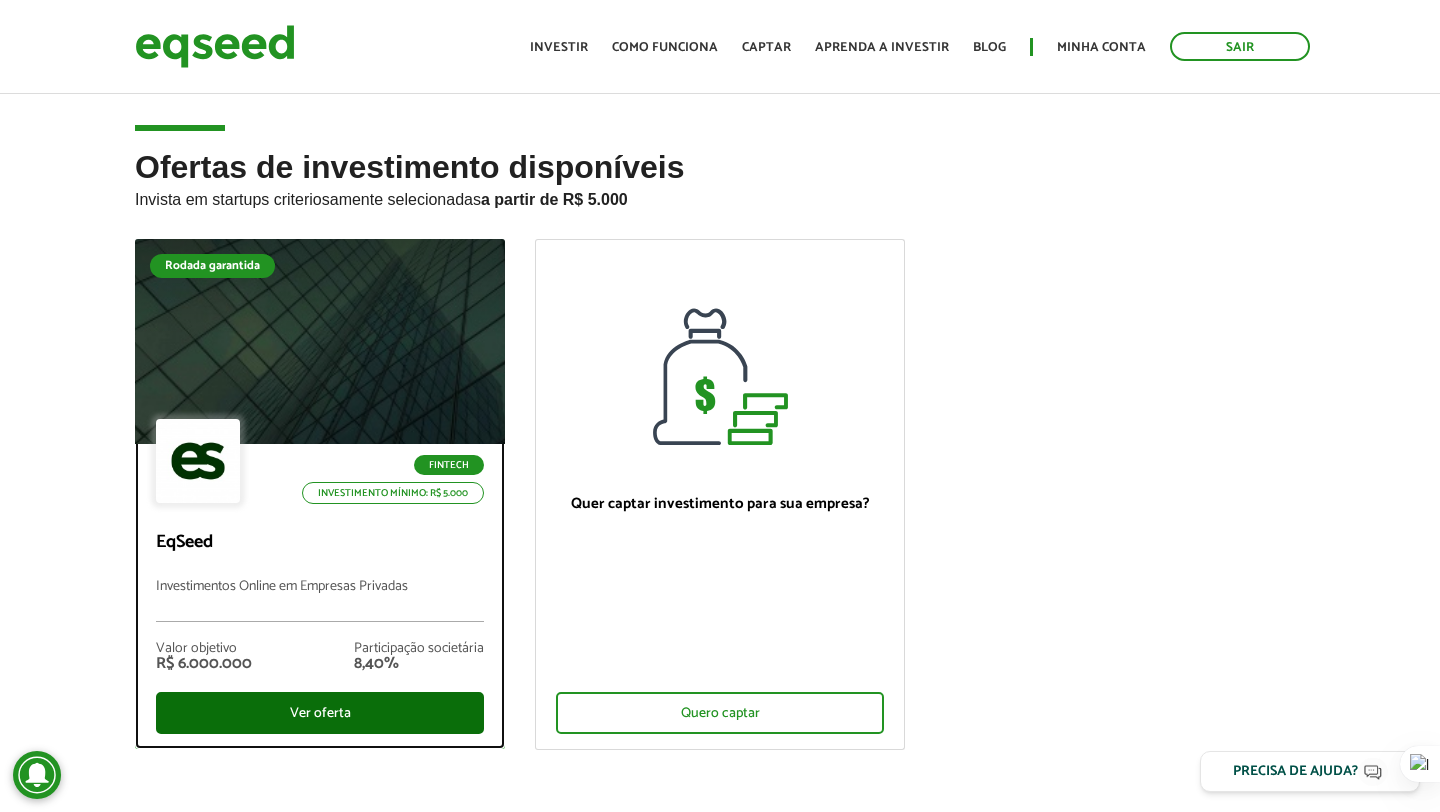 click on "Ver oferta" at bounding box center [320, 713] 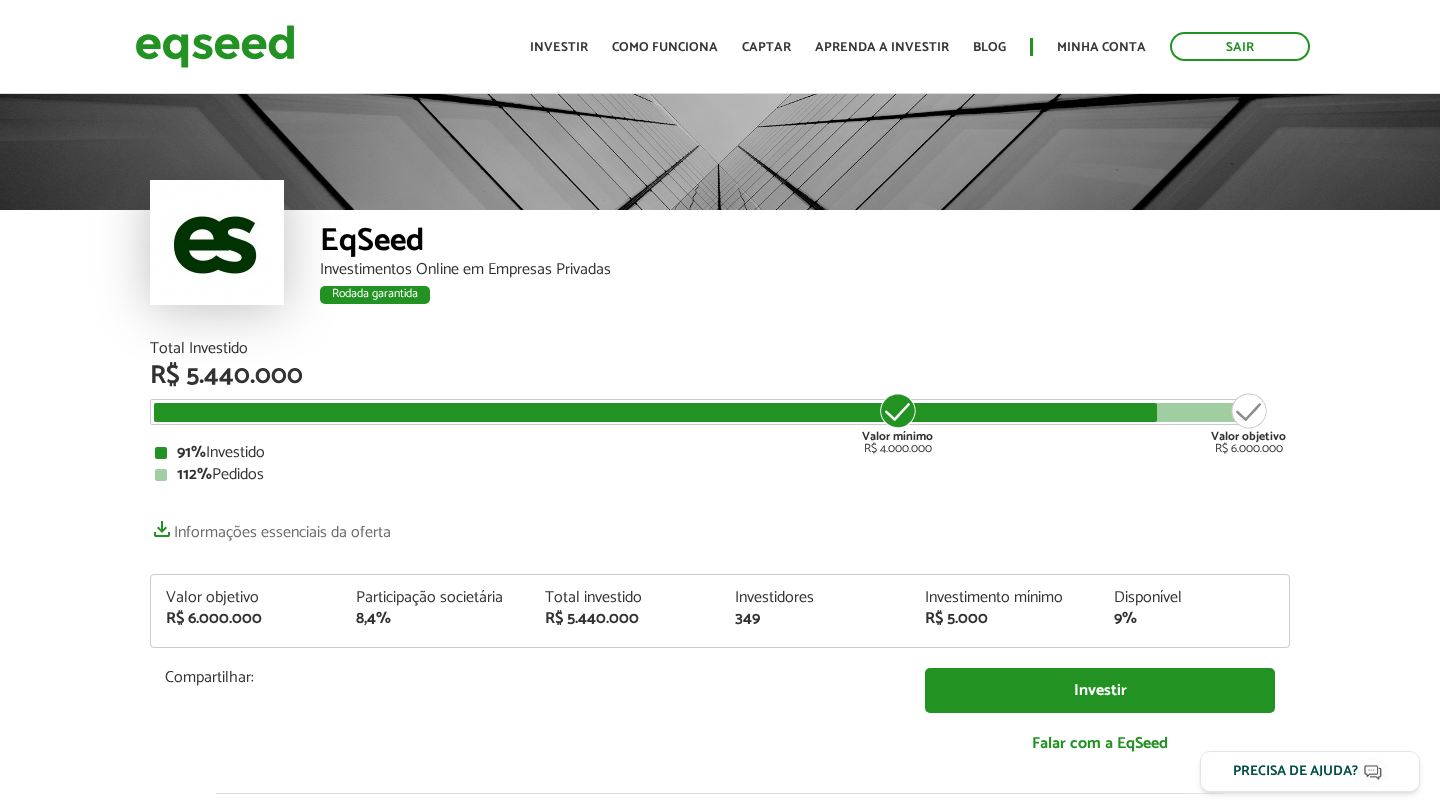 scroll, scrollTop: 0, scrollLeft: 0, axis: both 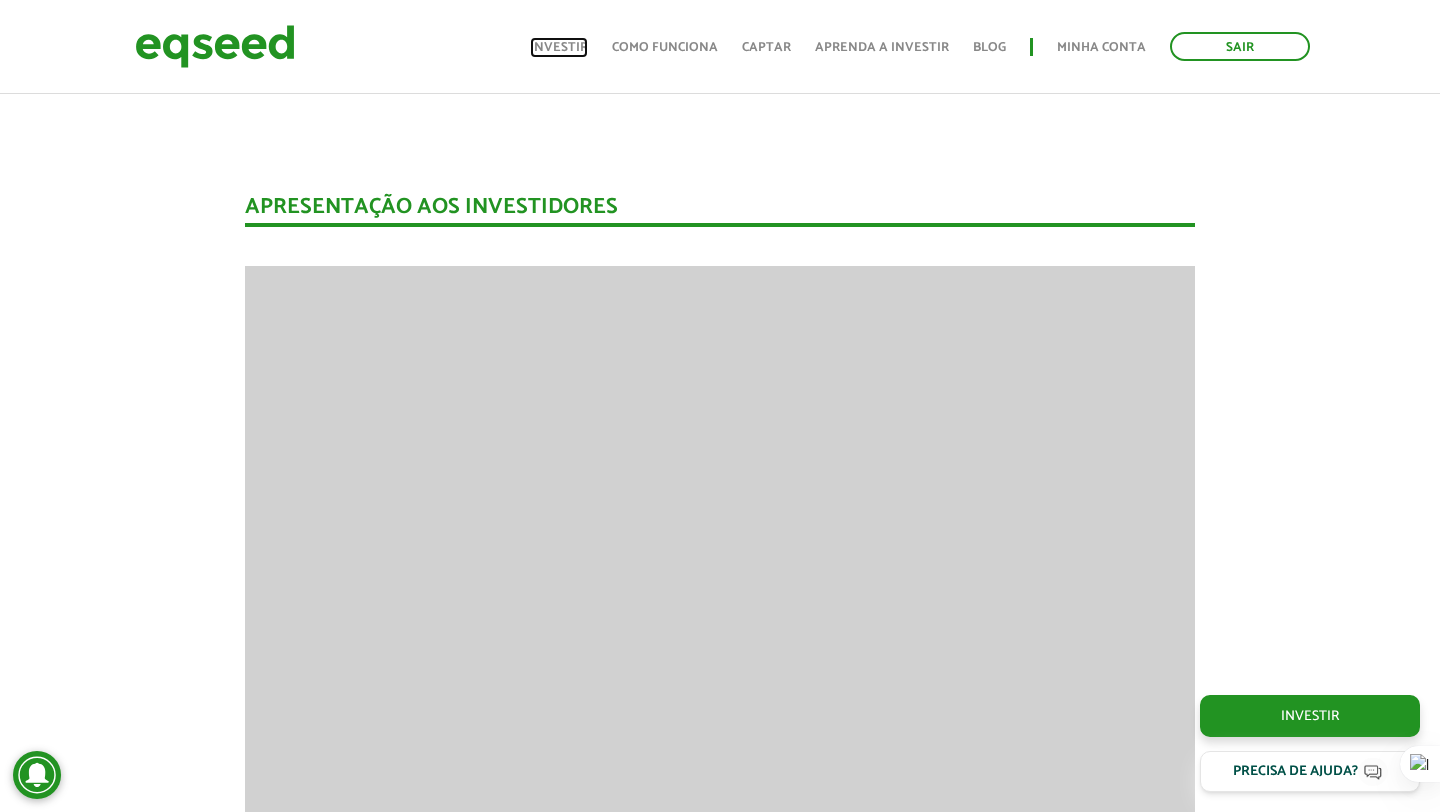 click on "Investir" at bounding box center [559, 47] 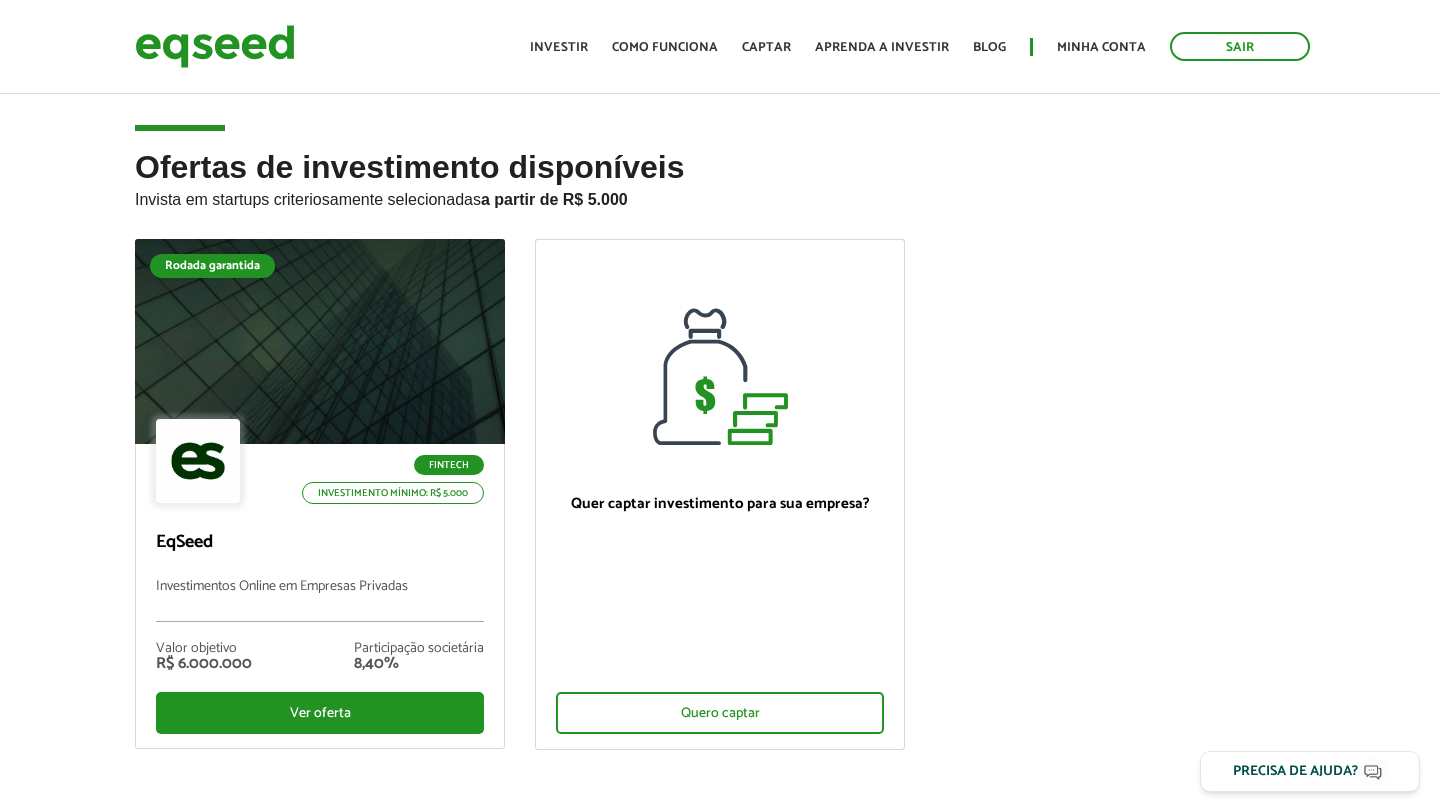 scroll, scrollTop: 0, scrollLeft: 0, axis: both 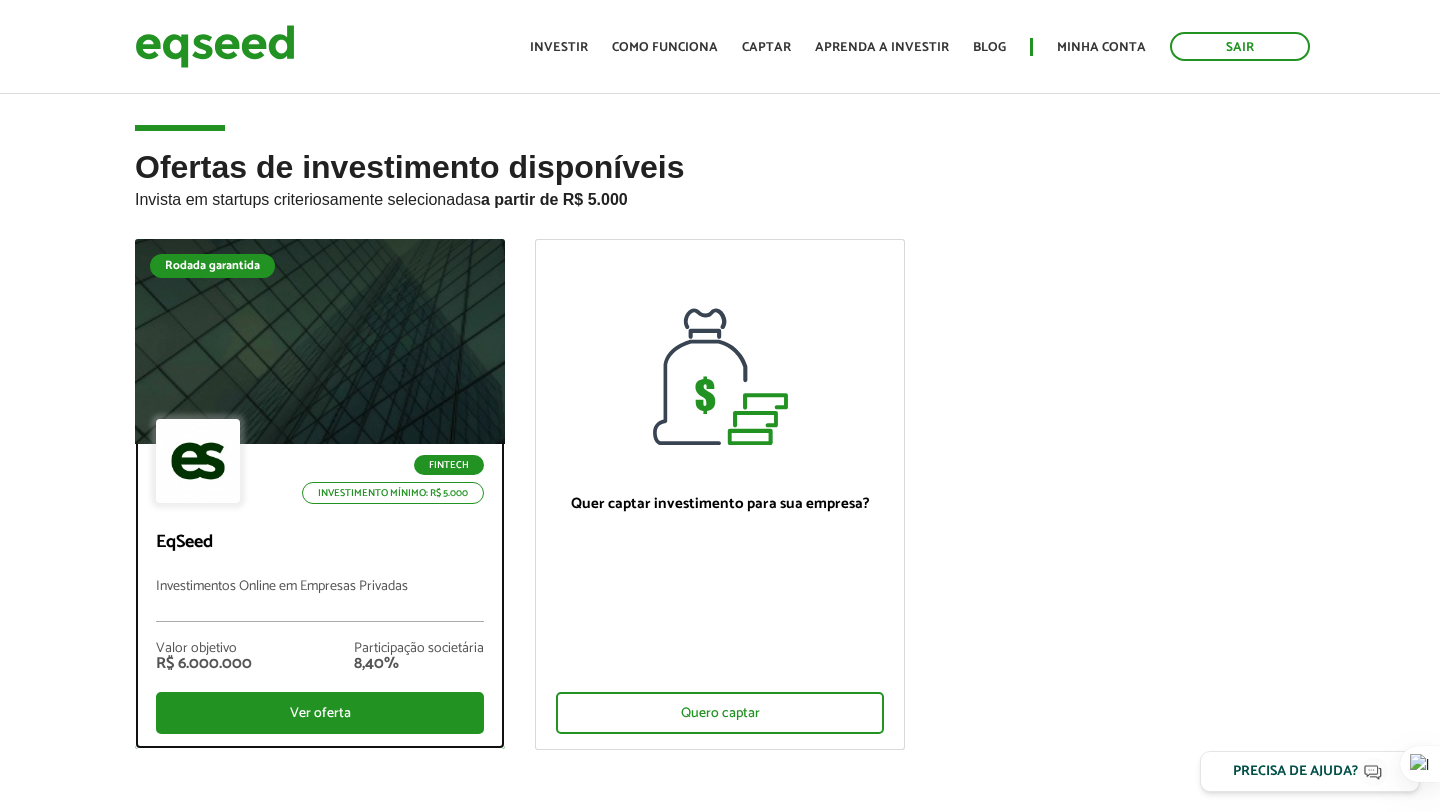 click on "Fintech" at bounding box center (449, 465) 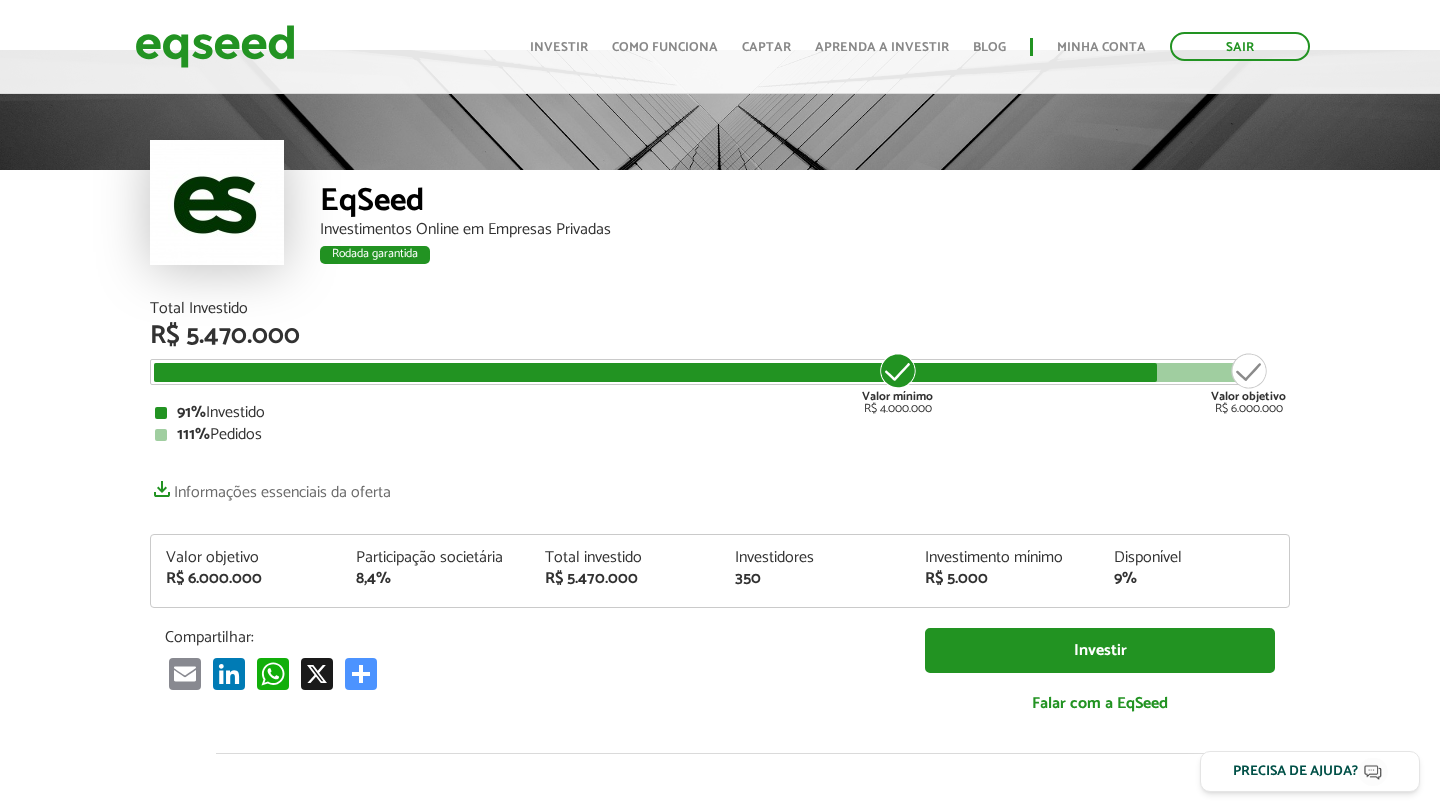 scroll, scrollTop: 49, scrollLeft: 0, axis: vertical 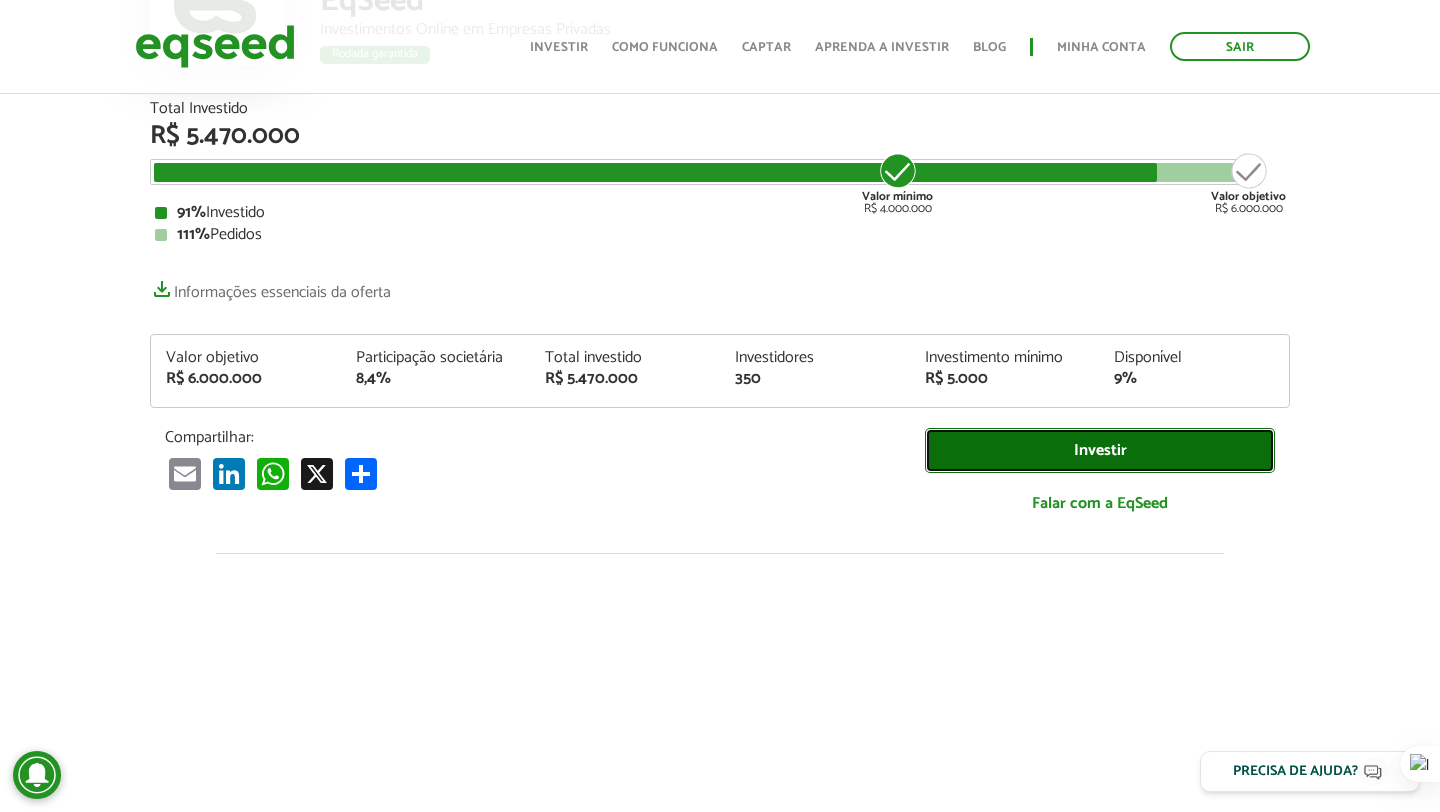 click on "Investir" at bounding box center [1100, 450] 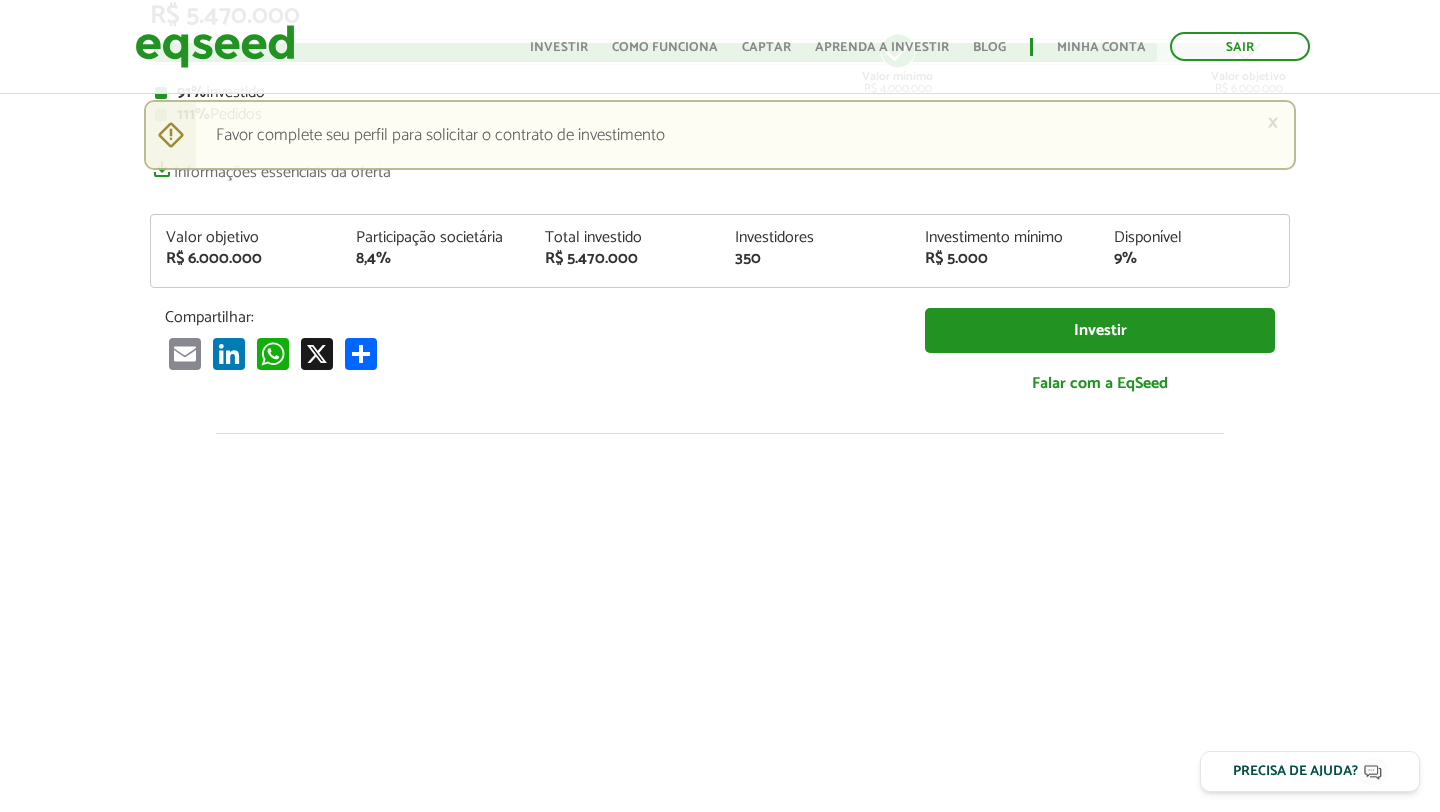 scroll, scrollTop: 320, scrollLeft: 0, axis: vertical 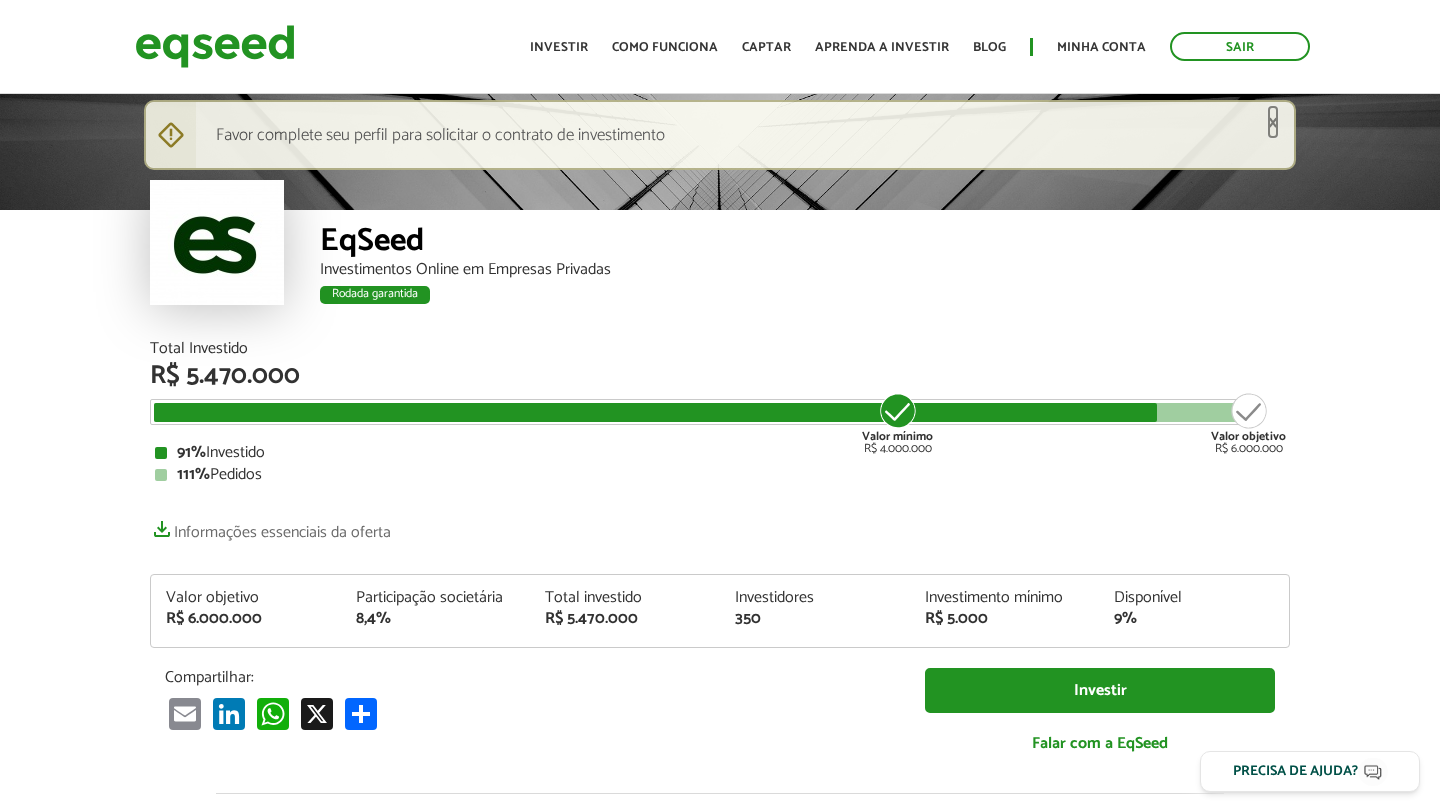 click on "×" at bounding box center [1273, 122] 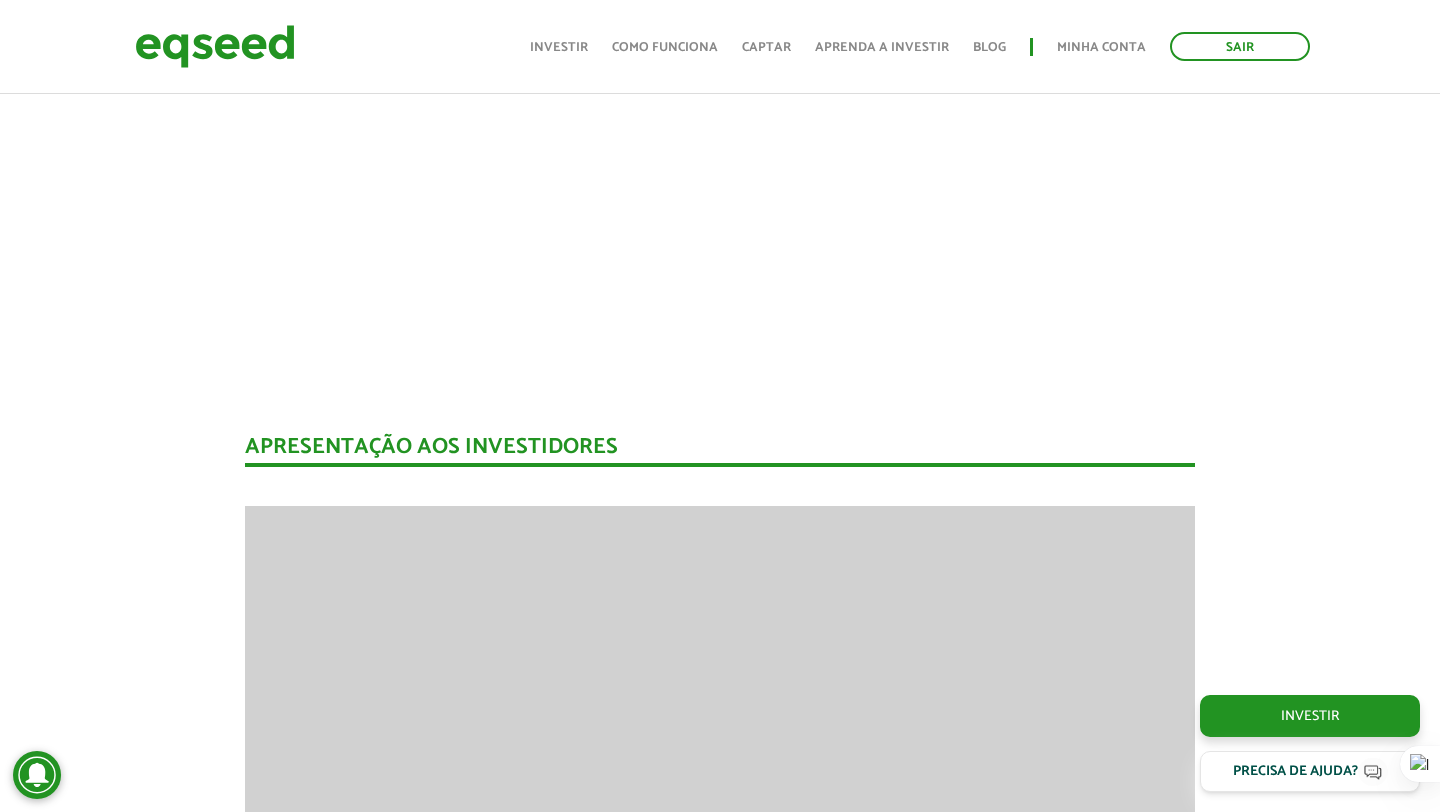 scroll, scrollTop: 1160, scrollLeft: 0, axis: vertical 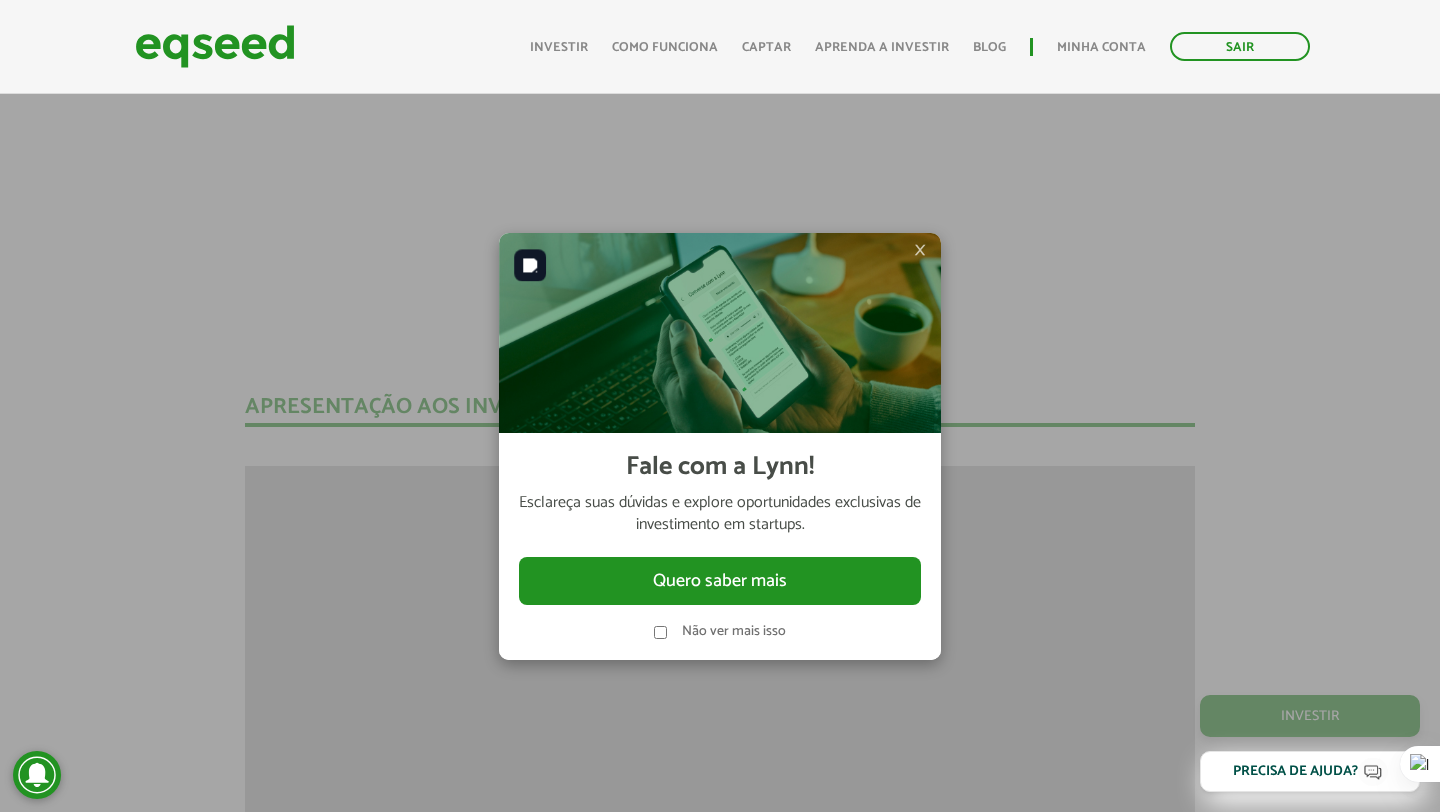 click on "×" at bounding box center [920, 250] 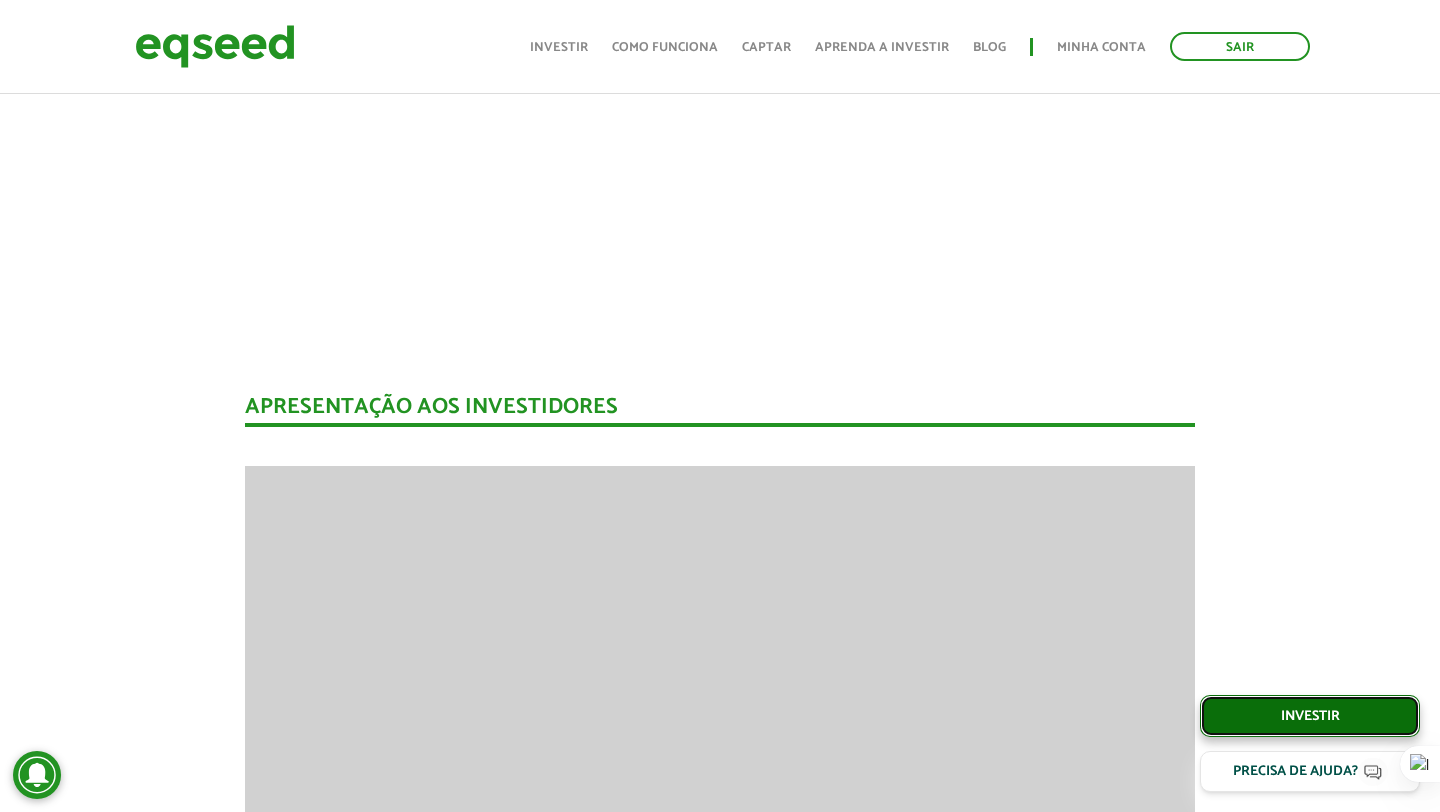 click on "Investir" at bounding box center [1310, 716] 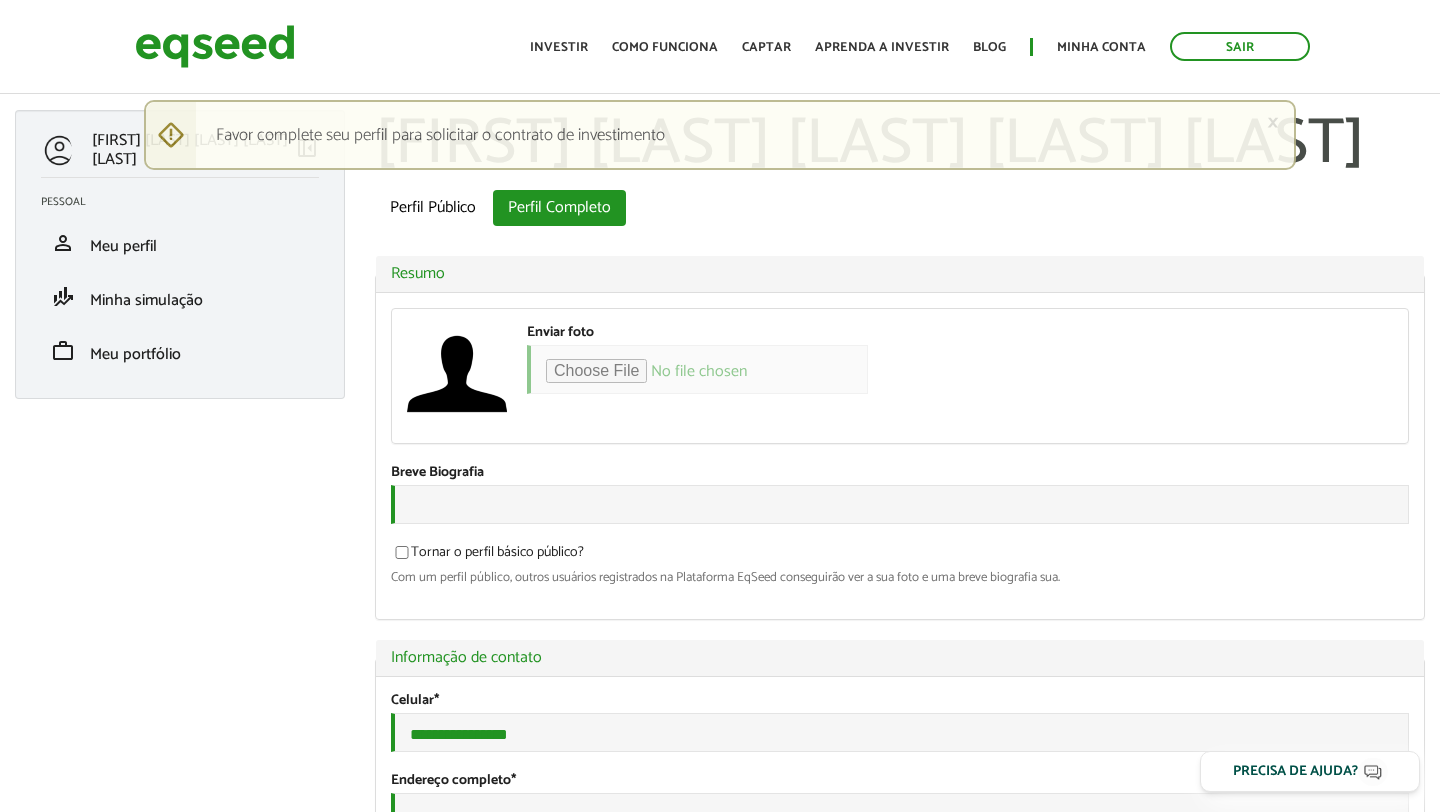 scroll, scrollTop: 0, scrollLeft: 0, axis: both 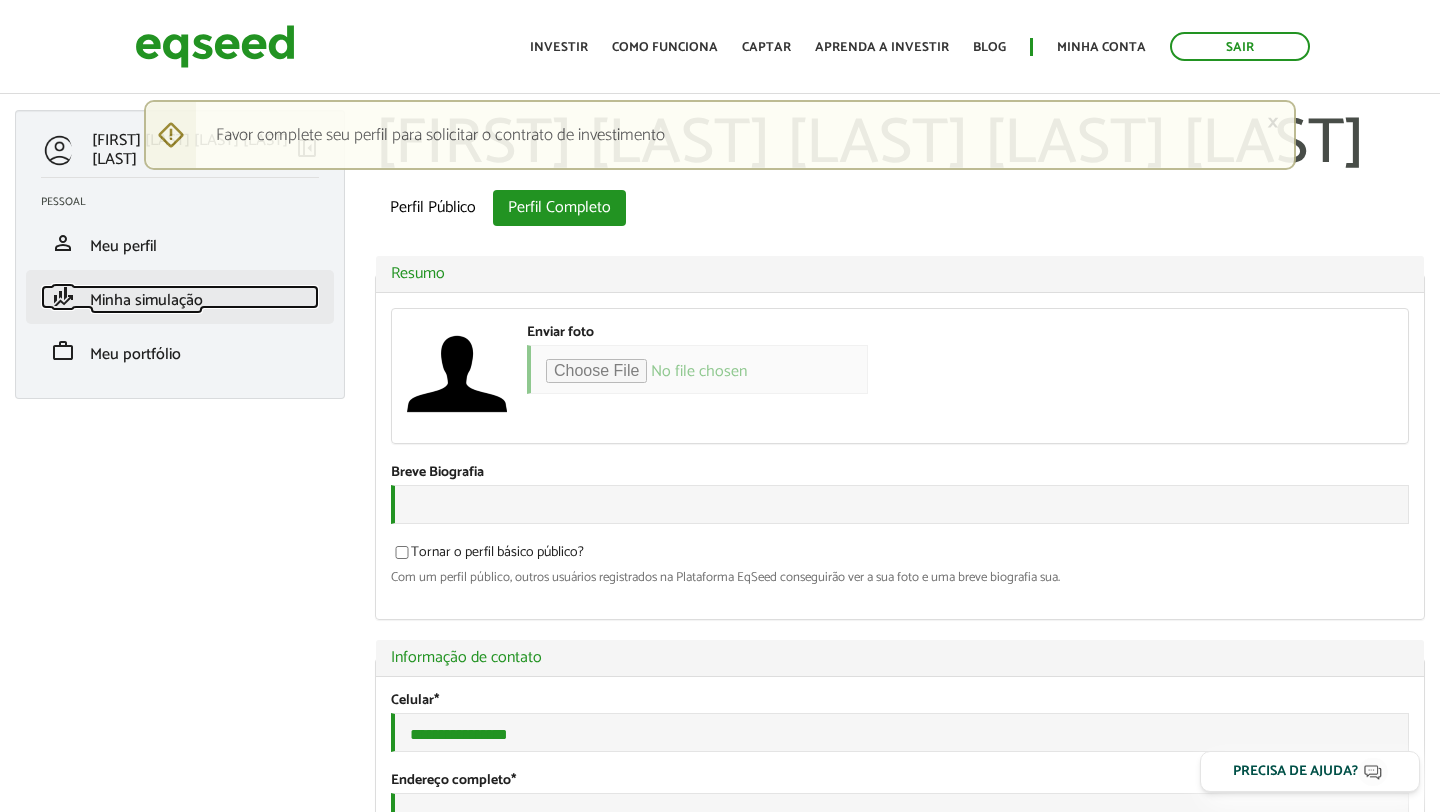 click on "Minha simulação" at bounding box center (146, 300) 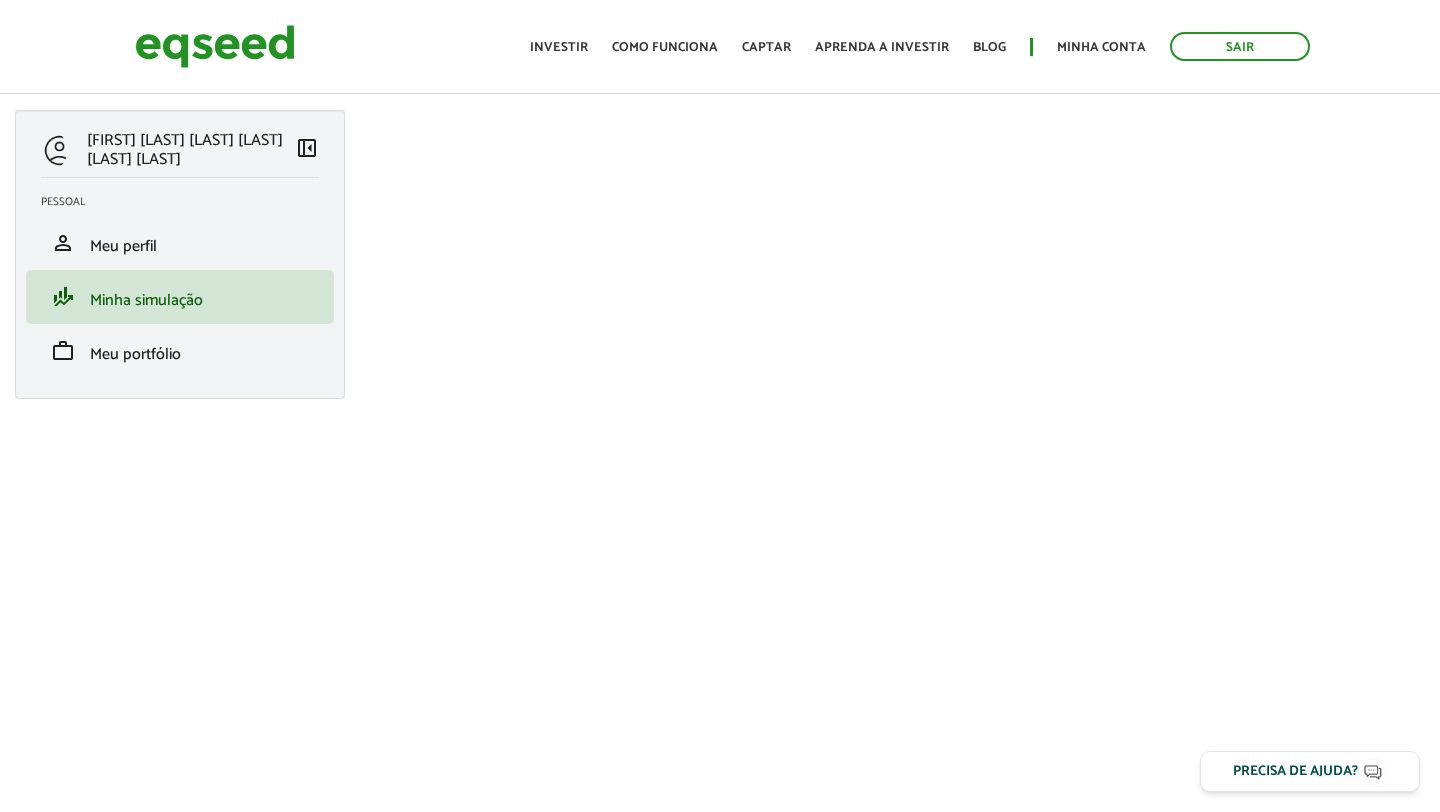 scroll, scrollTop: 0, scrollLeft: 0, axis: both 